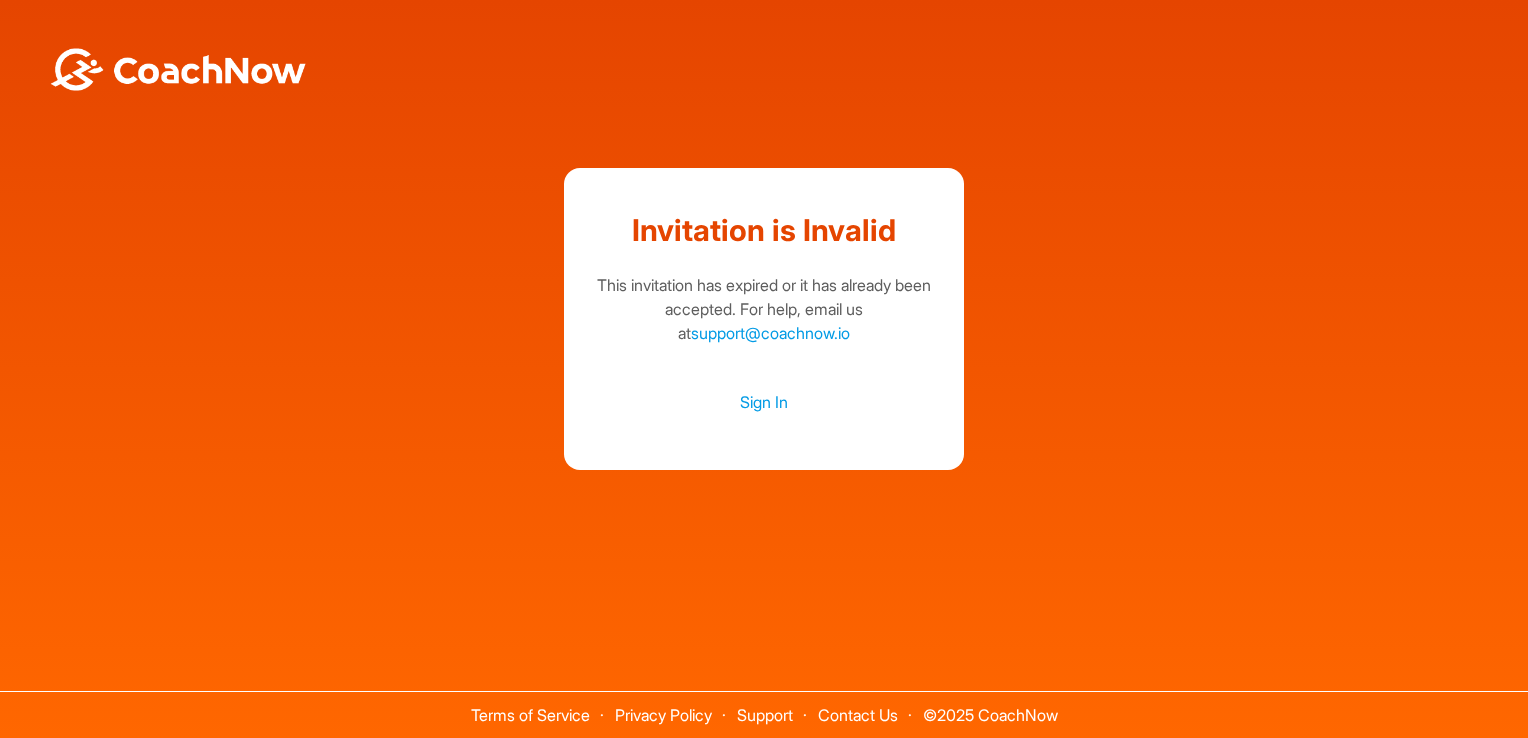 scroll, scrollTop: 0, scrollLeft: 0, axis: both 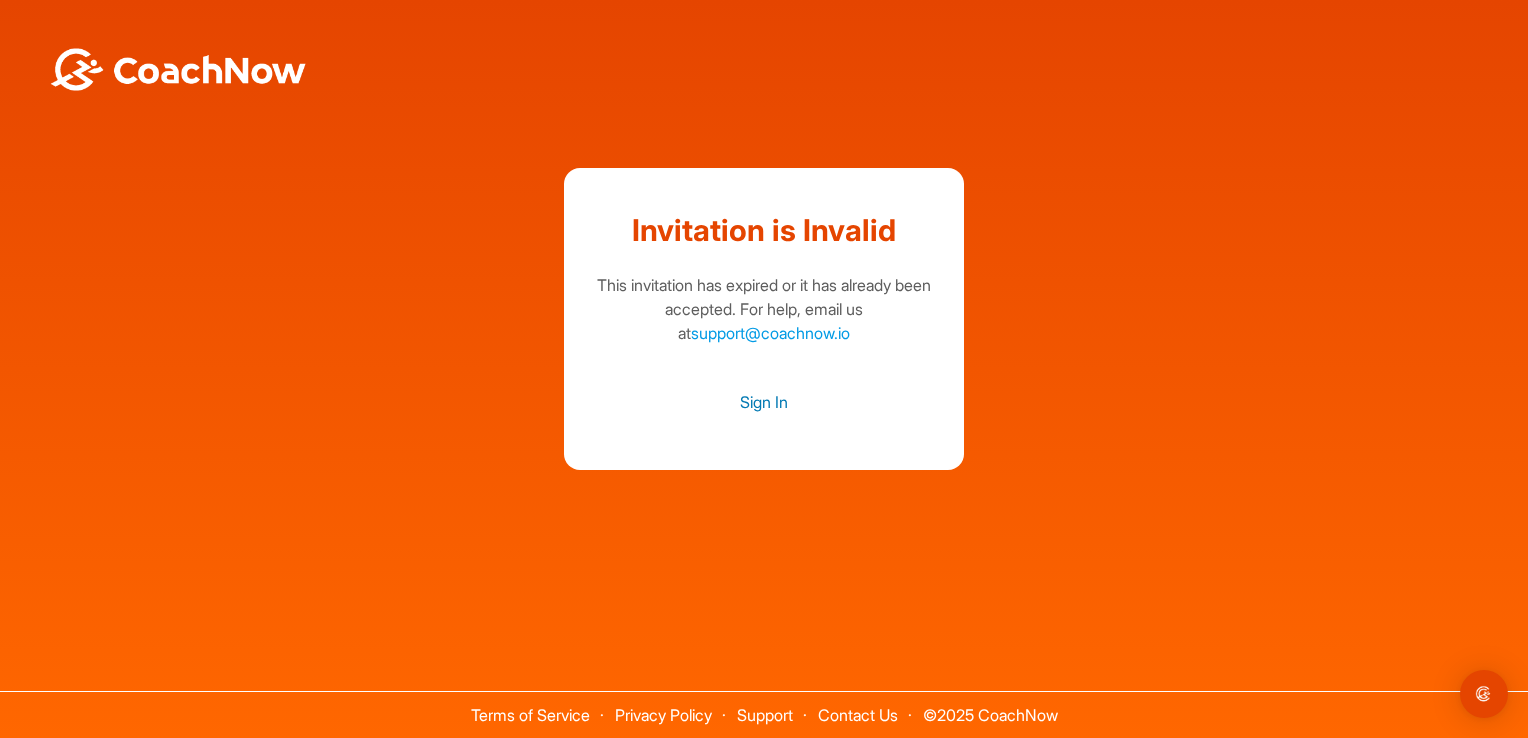 click on "Sign In" at bounding box center (764, 402) 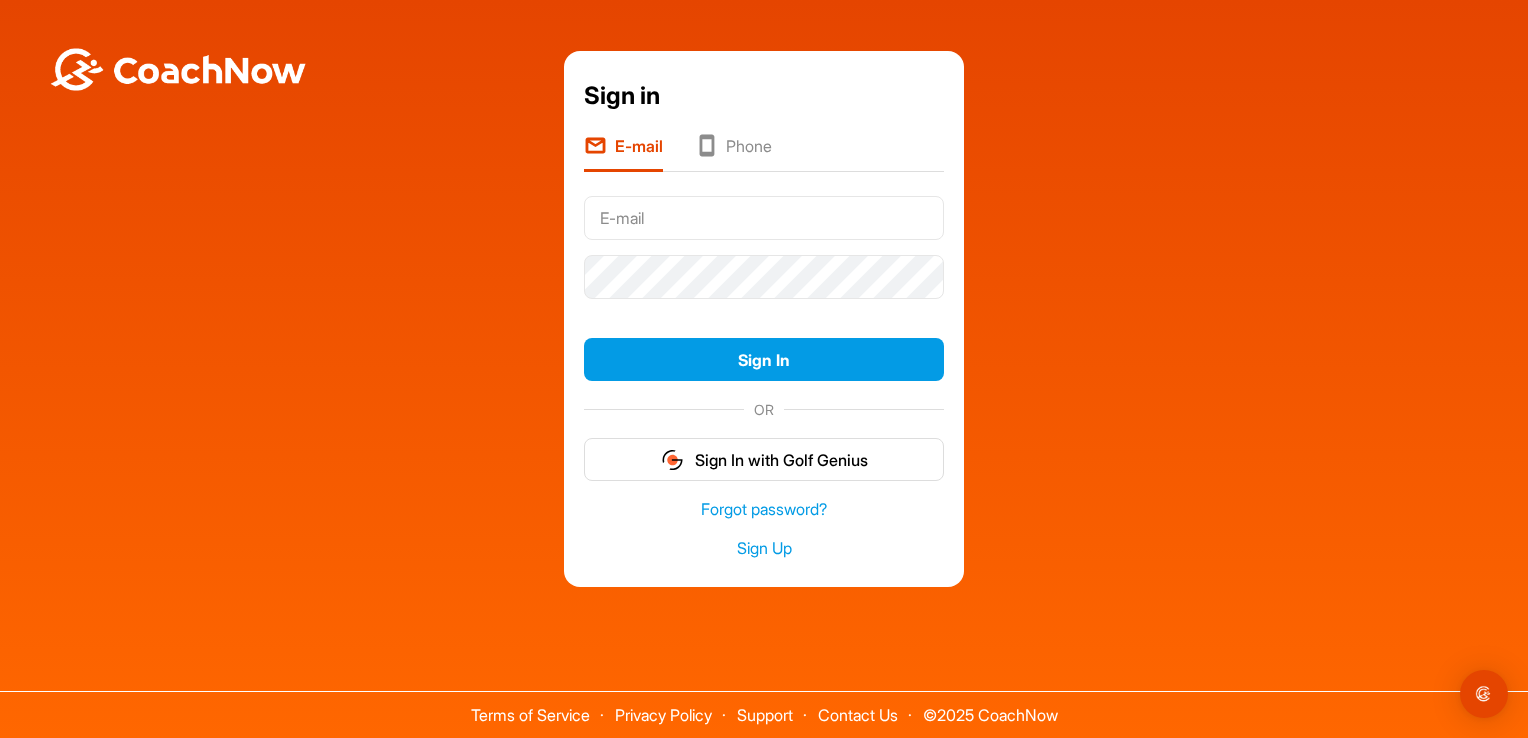 click at bounding box center (764, 218) 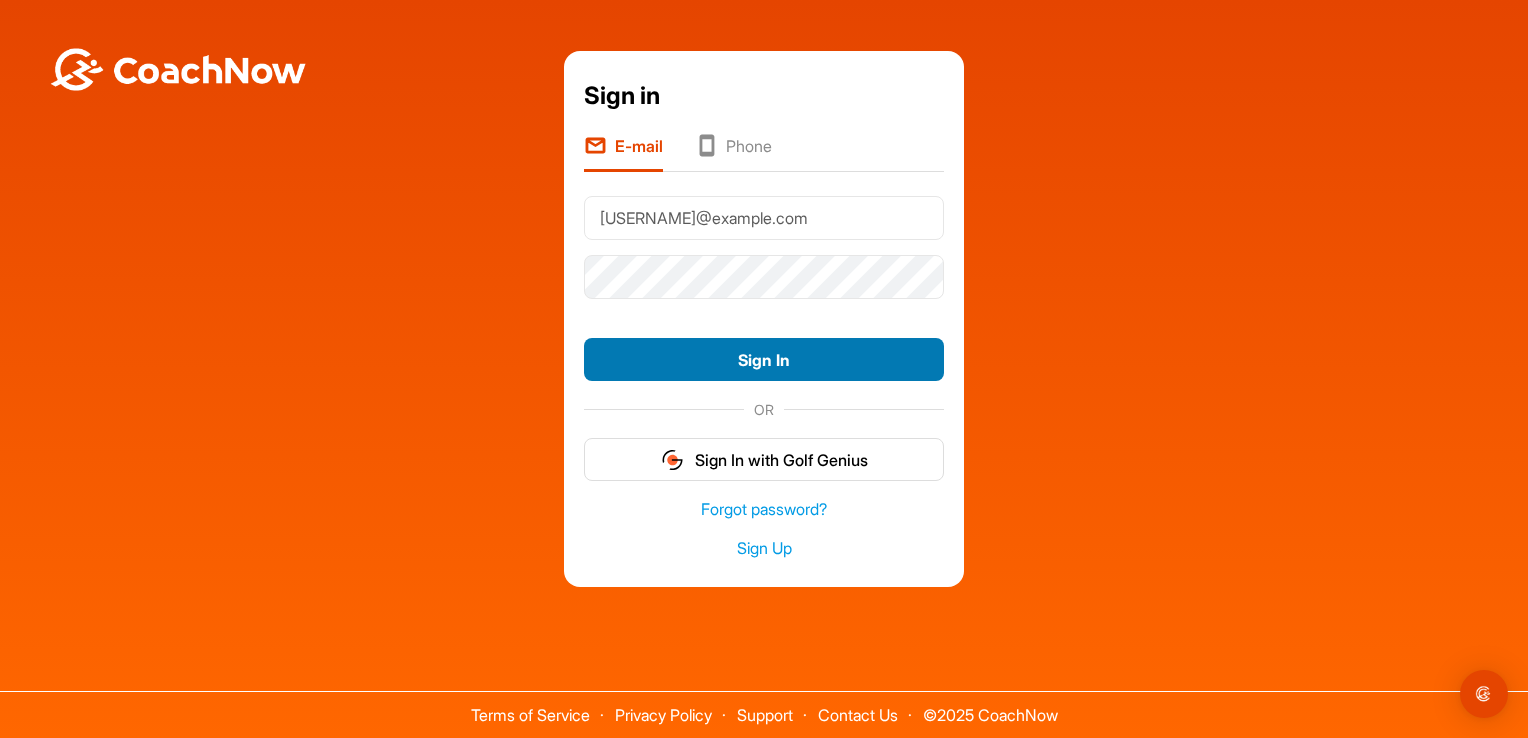 click on "Sign In" at bounding box center (764, 359) 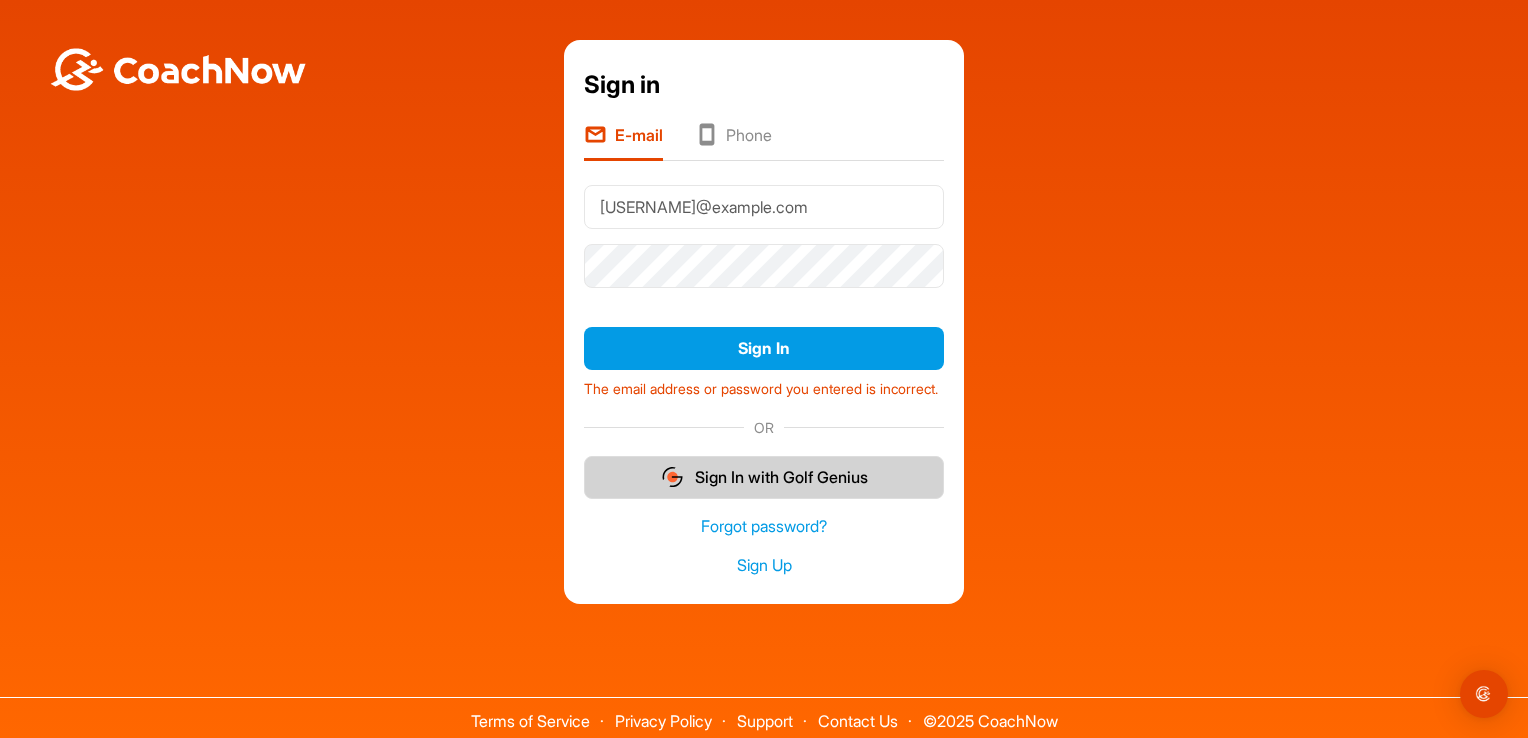 click on "Sign In with Golf Genius" at bounding box center (764, 477) 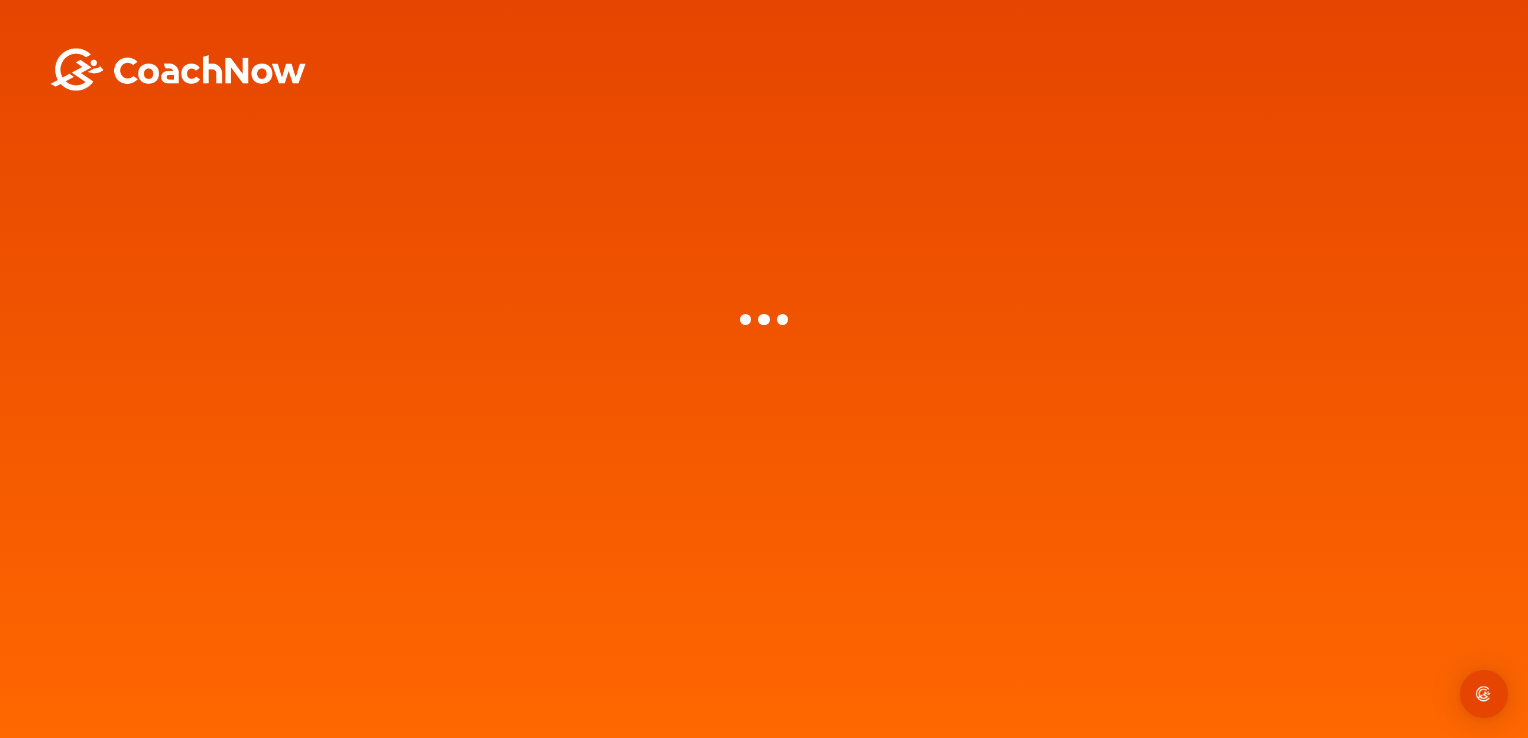 scroll, scrollTop: 0, scrollLeft: 0, axis: both 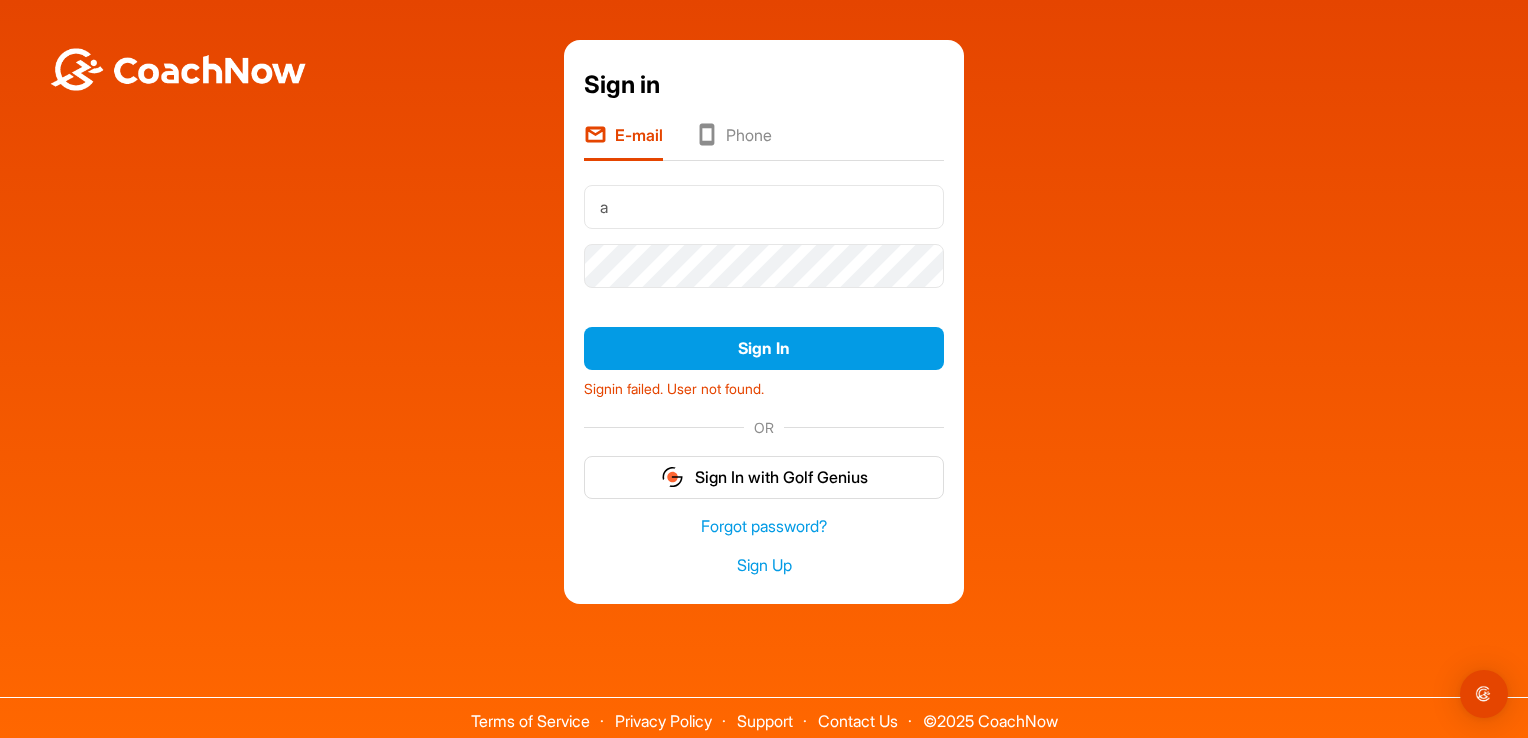 type on "[USERNAME]@example.com" 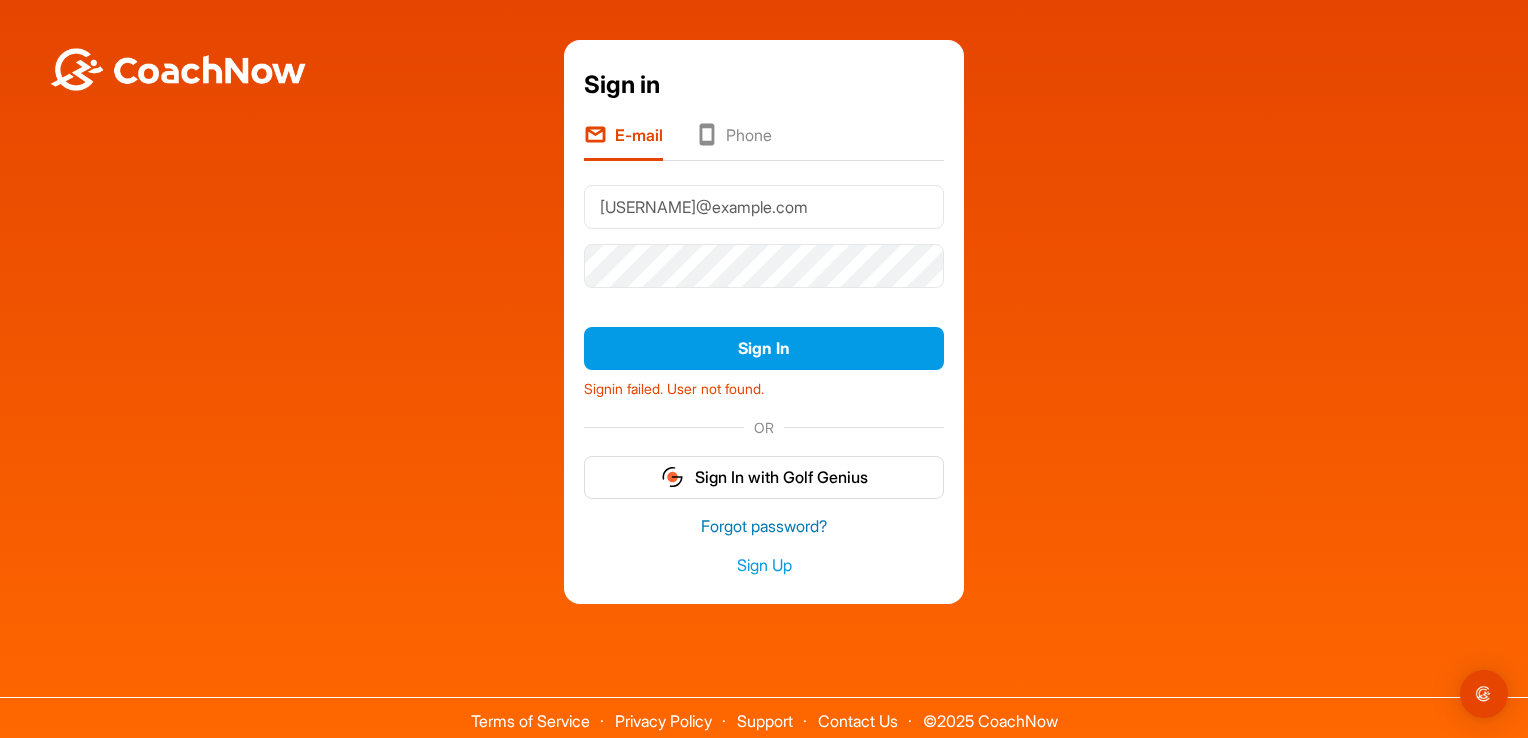 click on "Forgot password?" at bounding box center (764, 526) 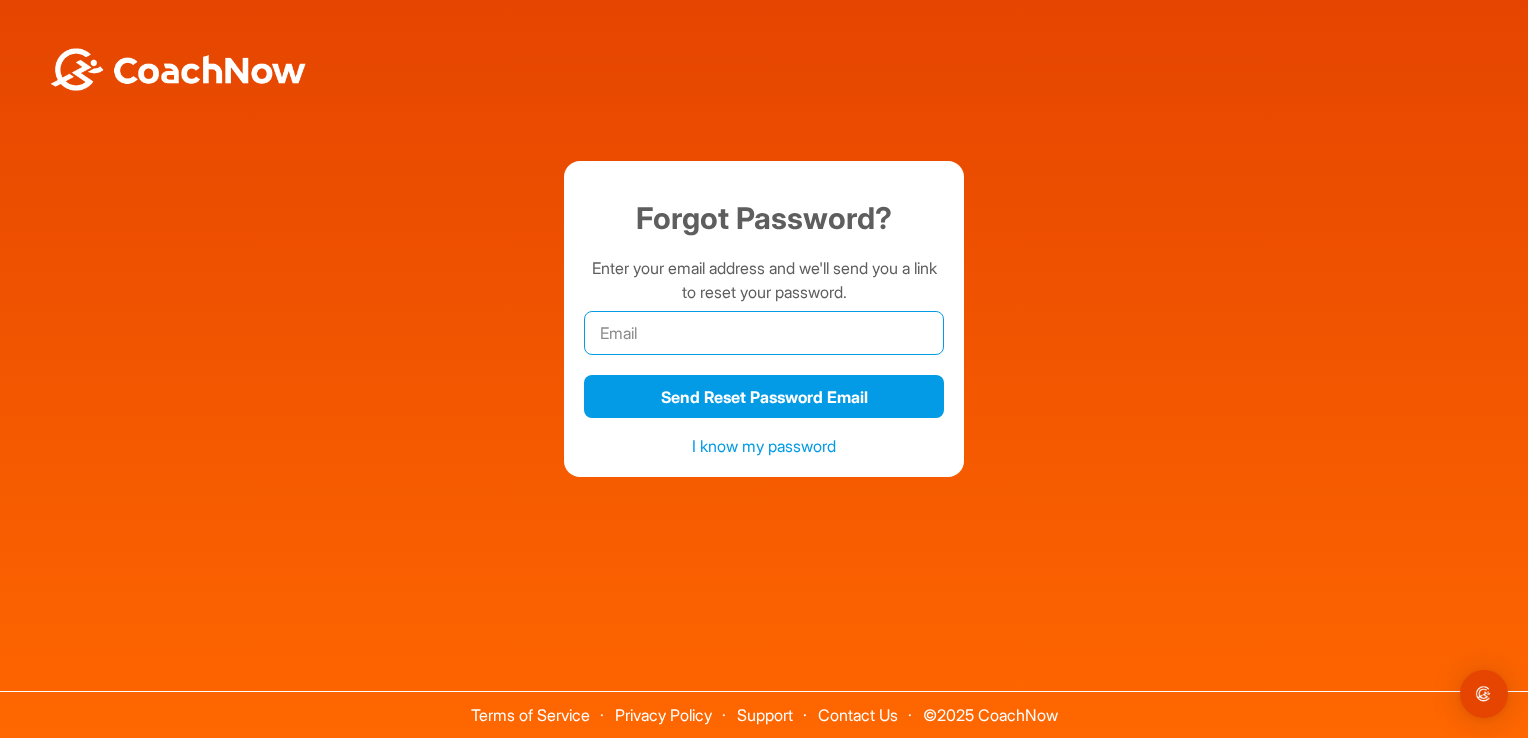 click at bounding box center (764, 333) 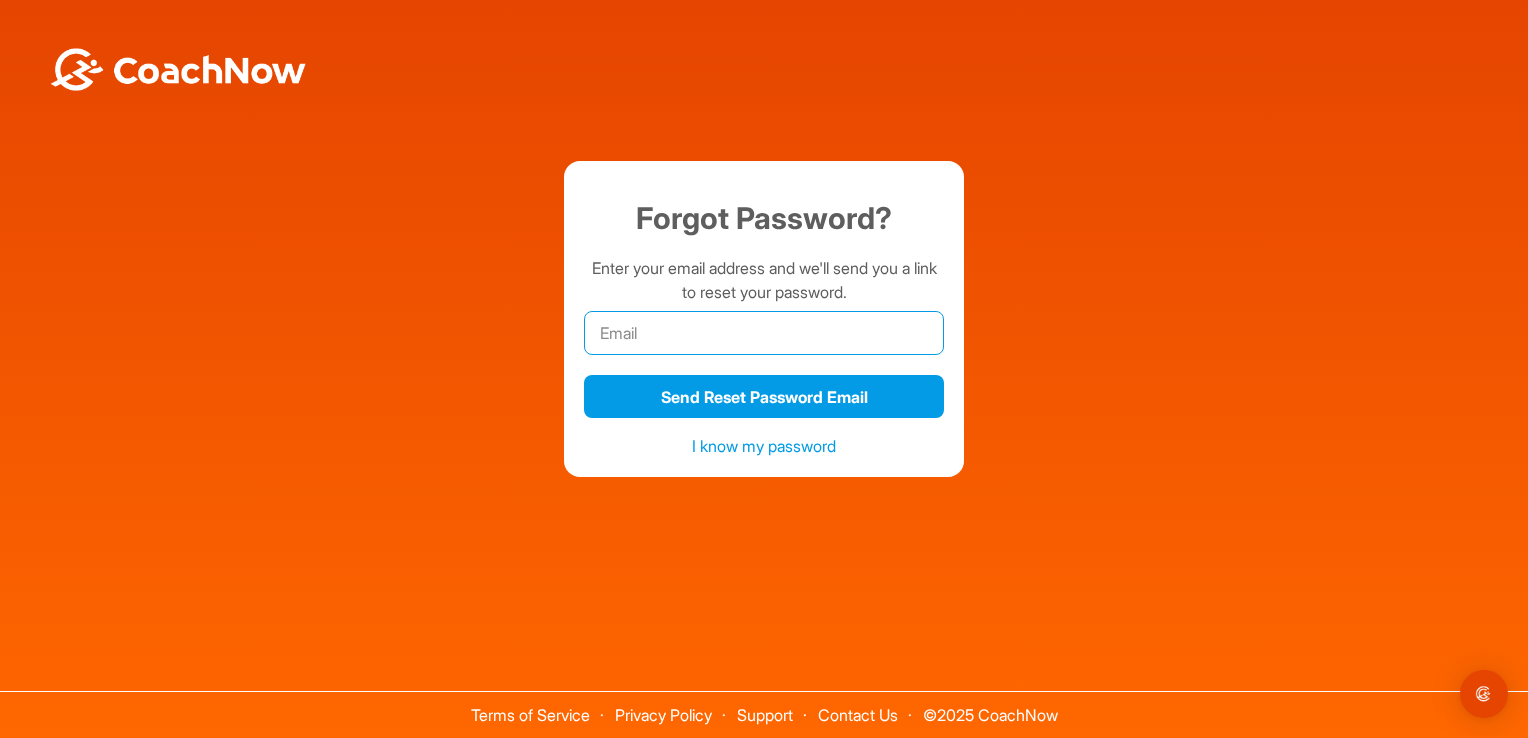 type on "[EMAIL]" 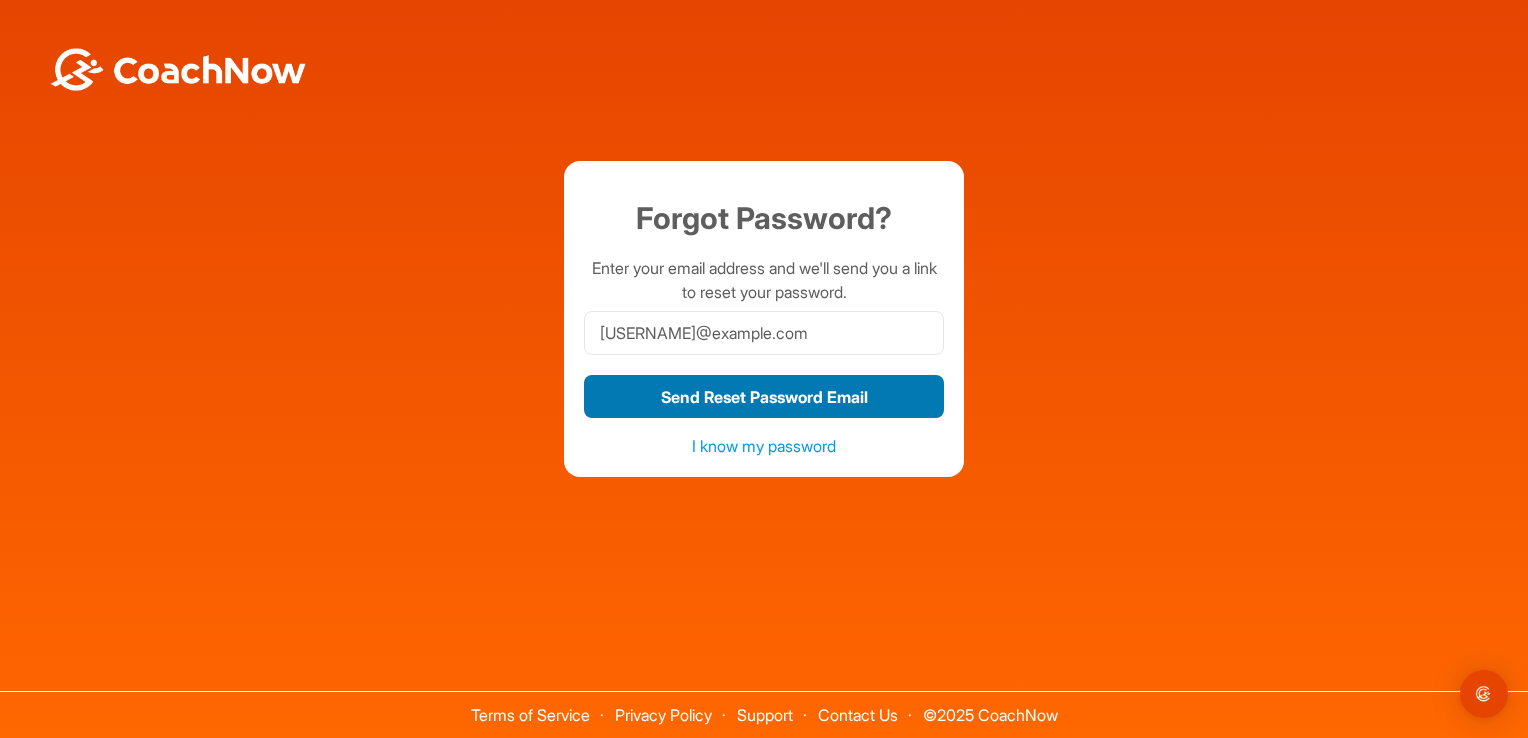 click on "Send Reset Password Email" at bounding box center (764, 396) 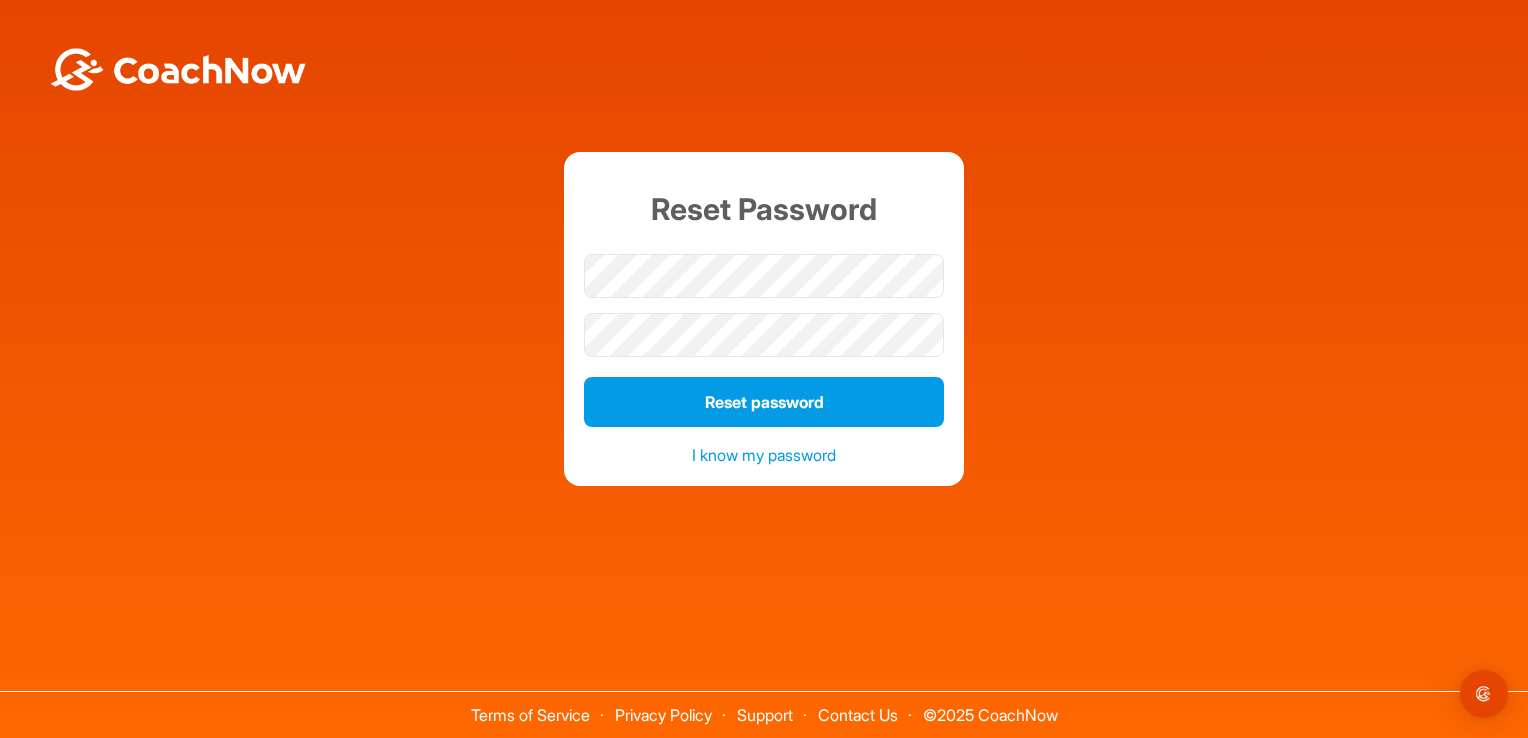 scroll, scrollTop: 0, scrollLeft: 0, axis: both 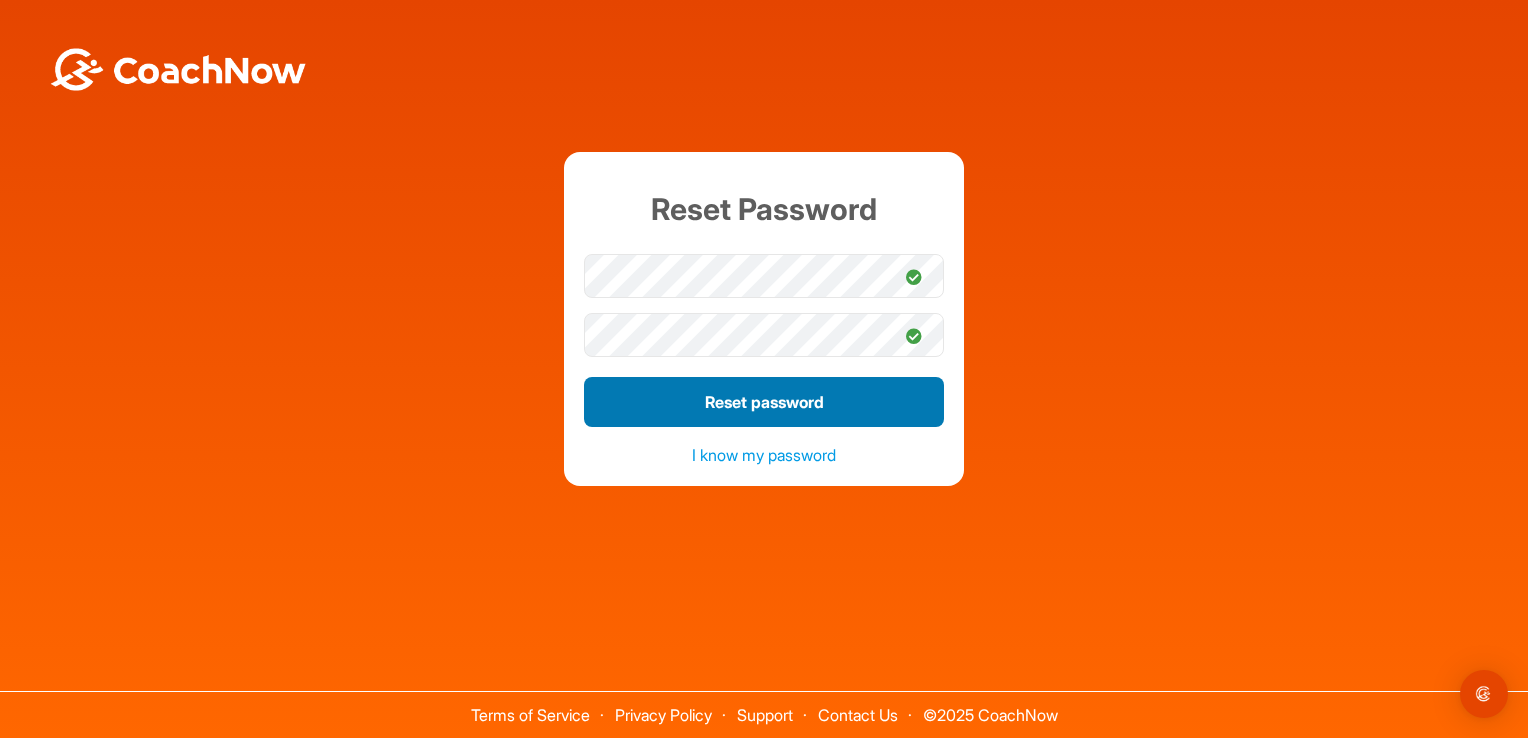 click on "Reset password" at bounding box center (764, 402) 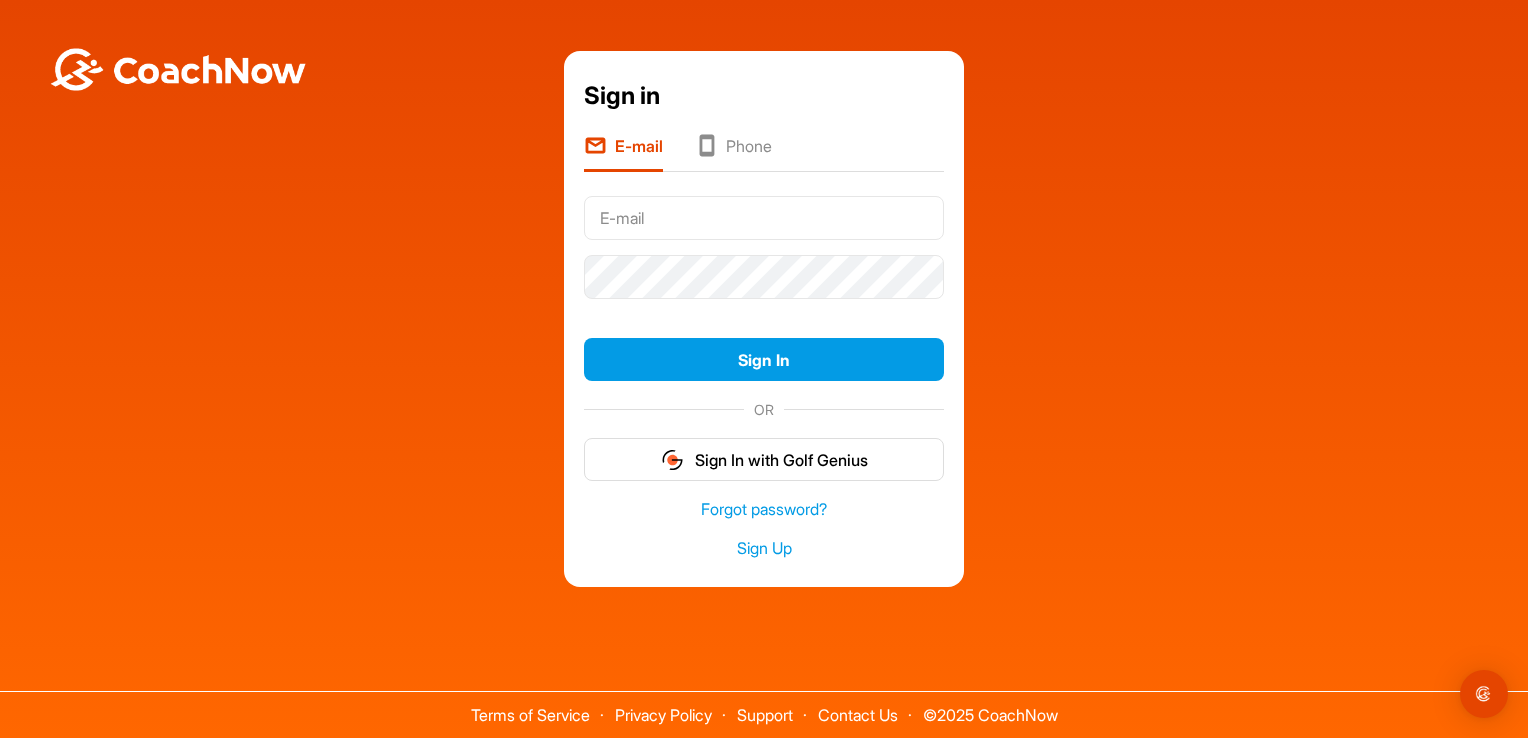 click at bounding box center (764, 218) 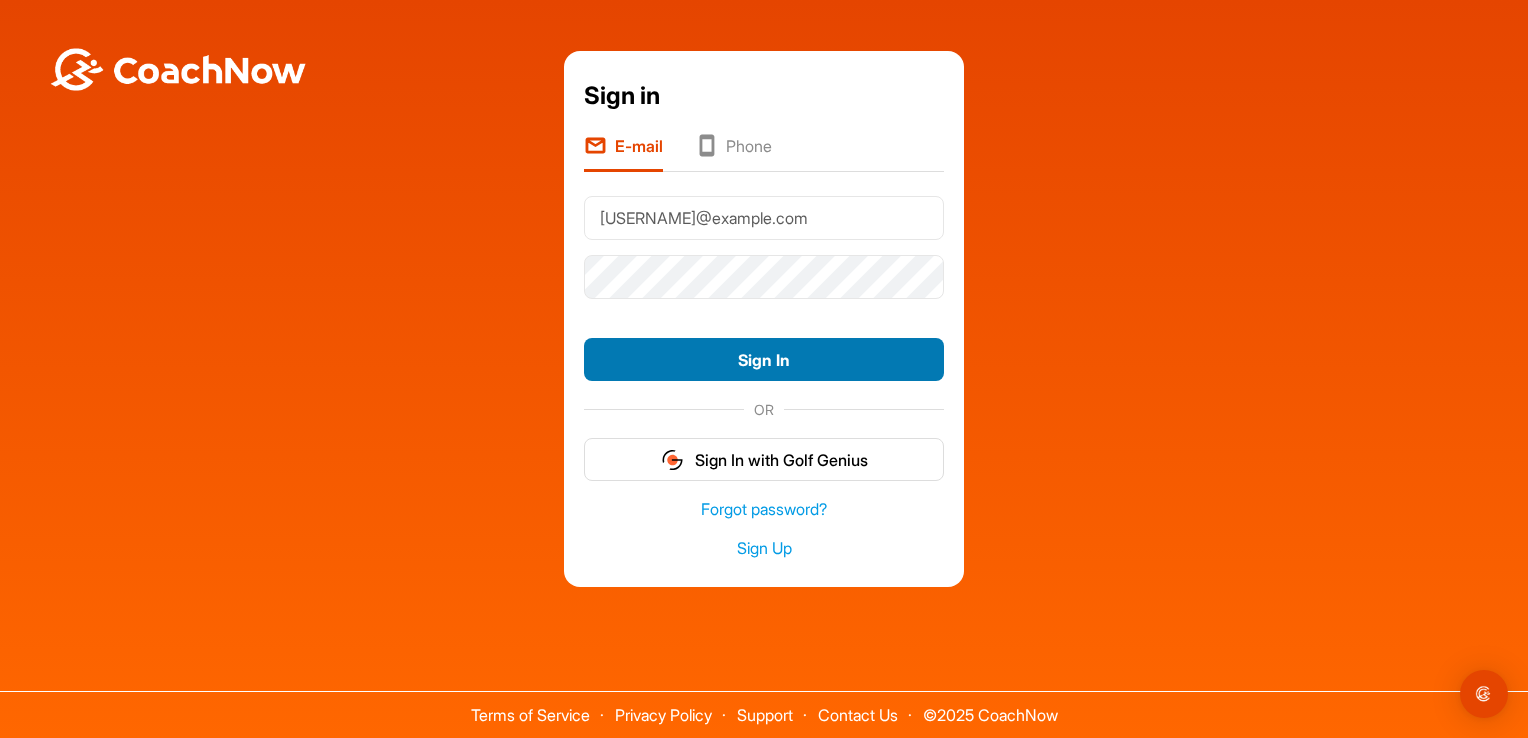 click on "Sign In" at bounding box center [764, 359] 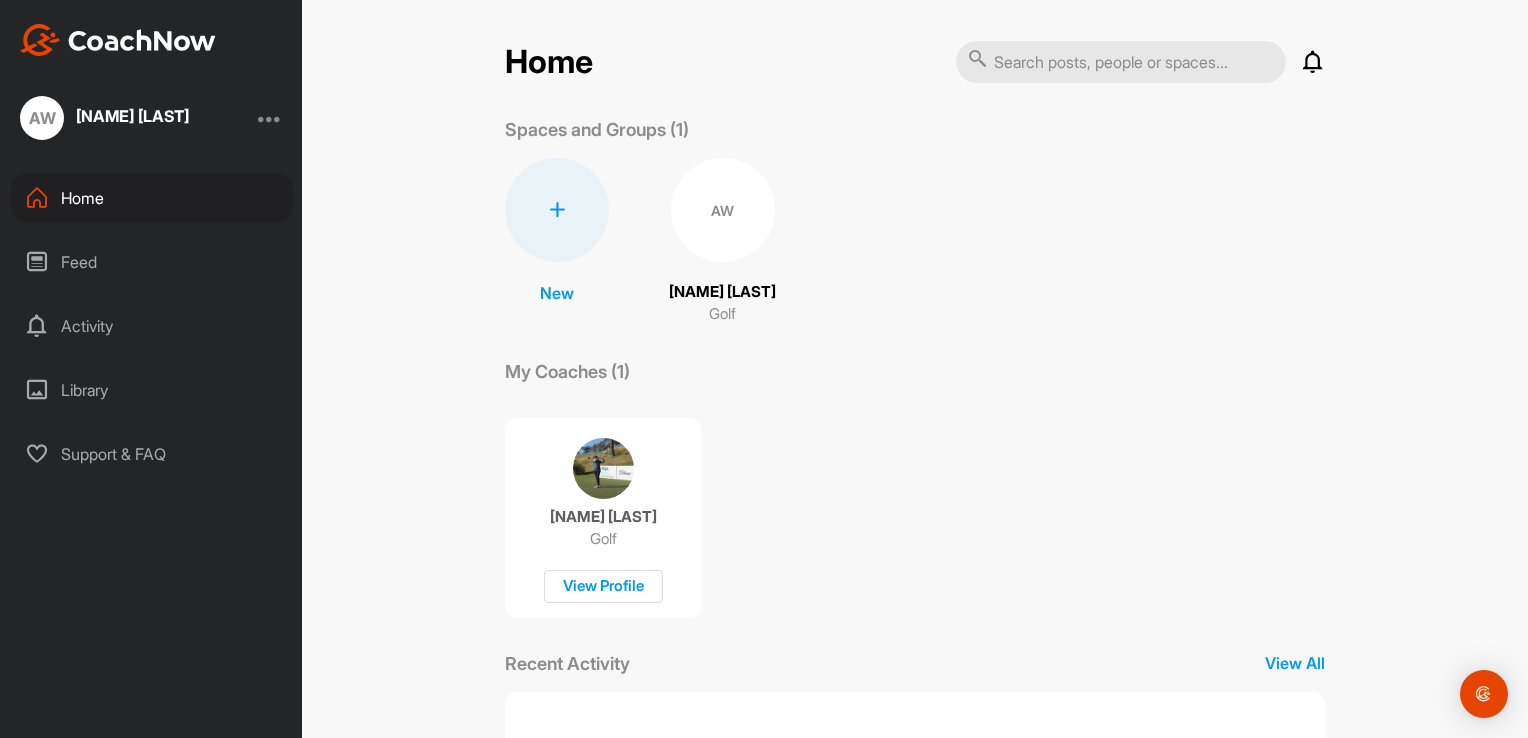 scroll, scrollTop: 0, scrollLeft: 0, axis: both 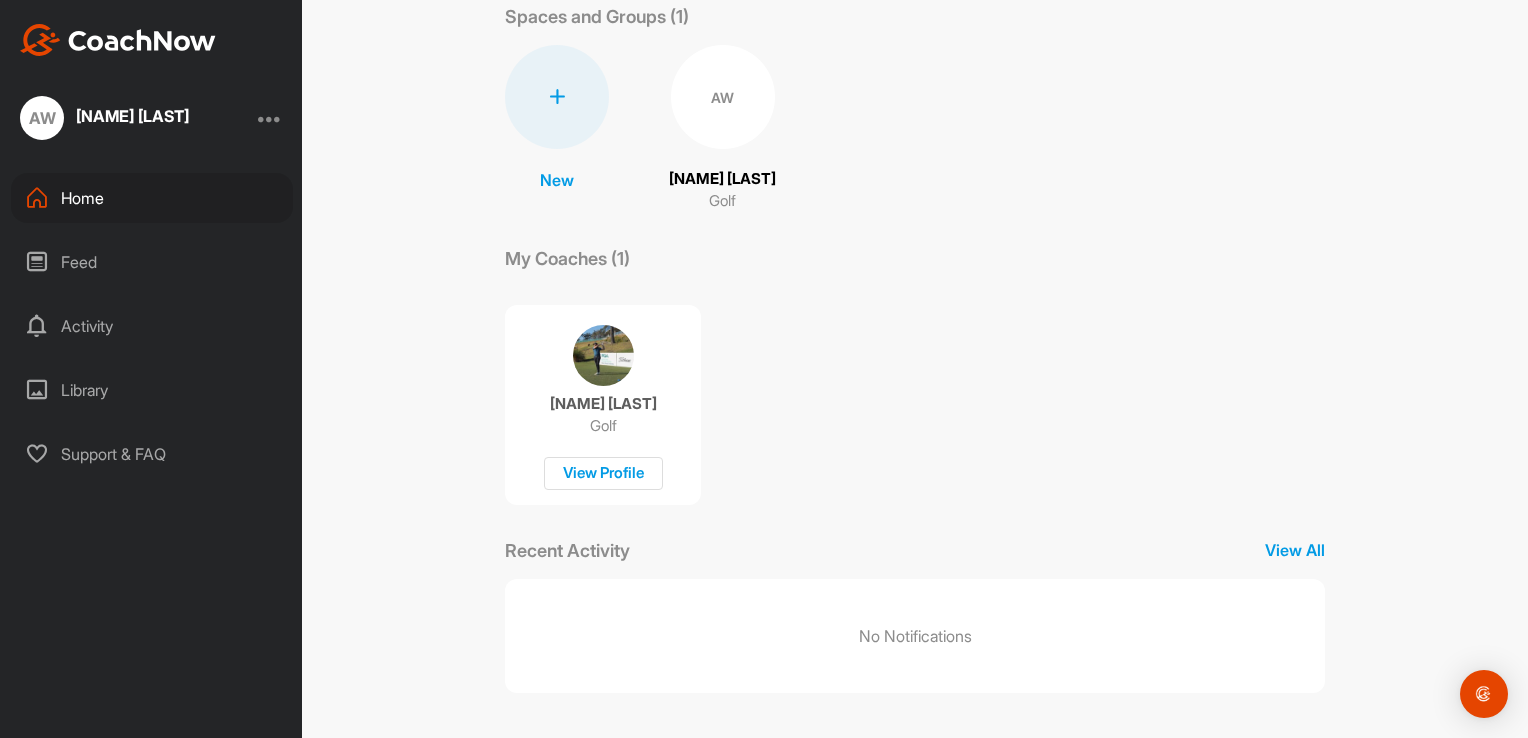 click on "AW" at bounding box center (723, 97) 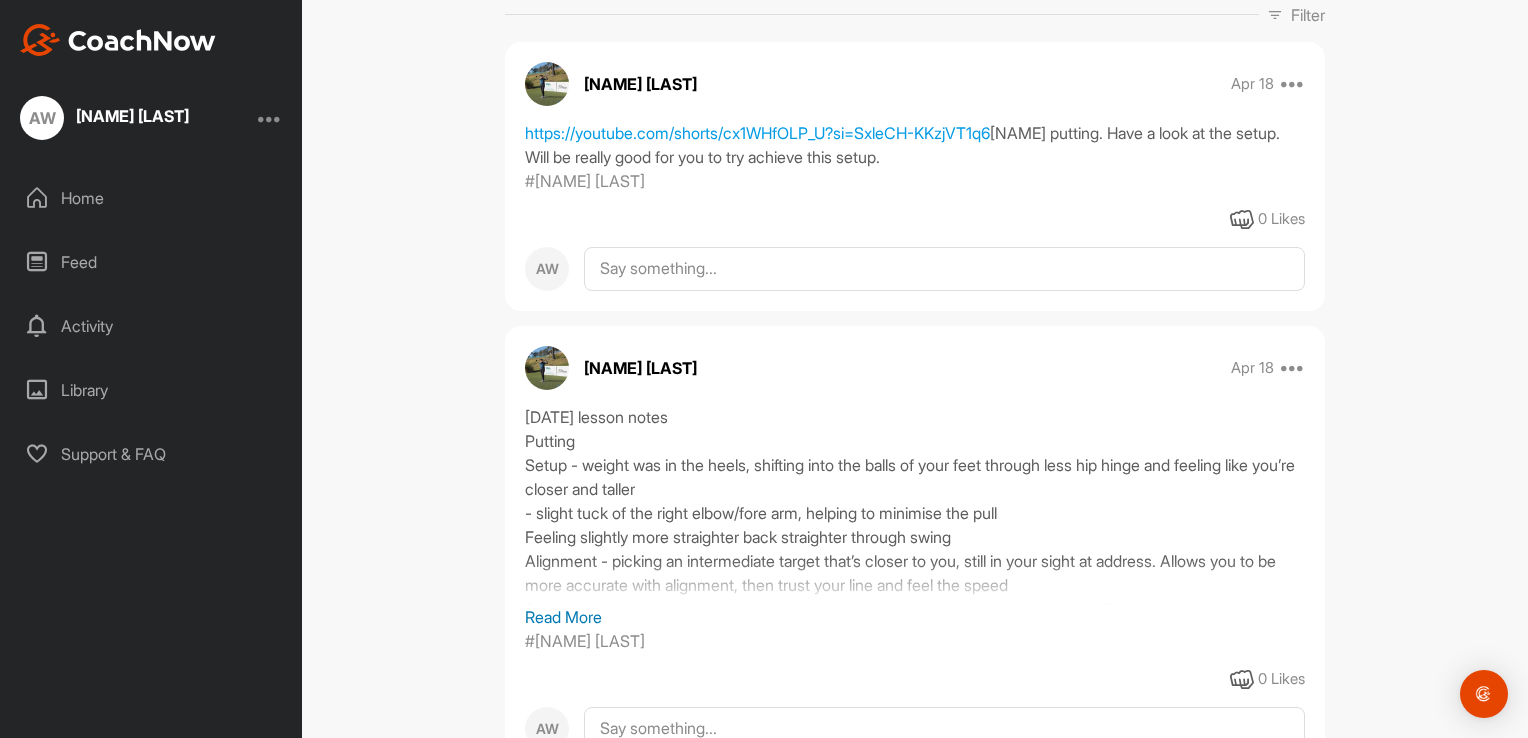 scroll, scrollTop: 360, scrollLeft: 0, axis: vertical 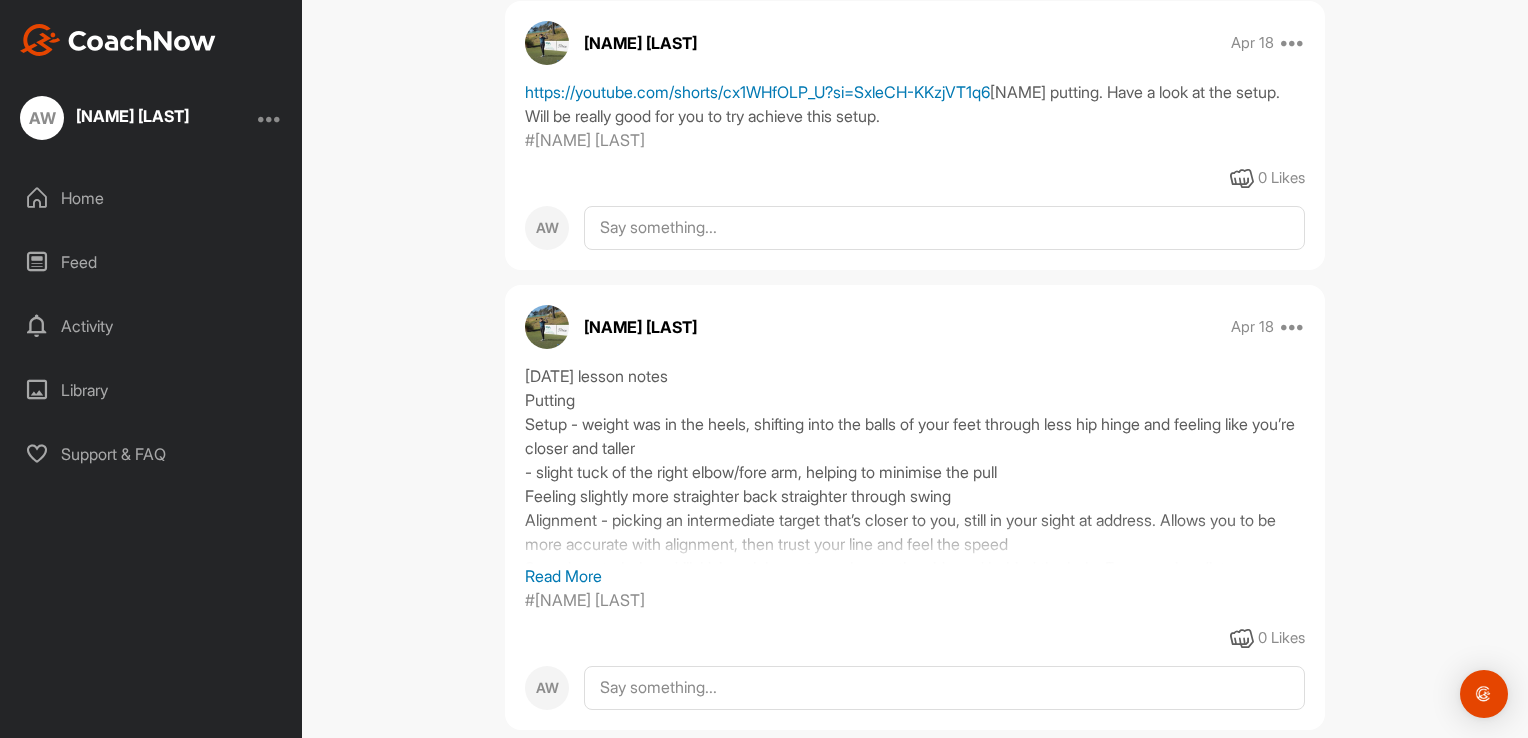 click on "https://youtube.com/shorts/cx1WHfOLP_U?si=SxleCH-KKzjVT1q6" 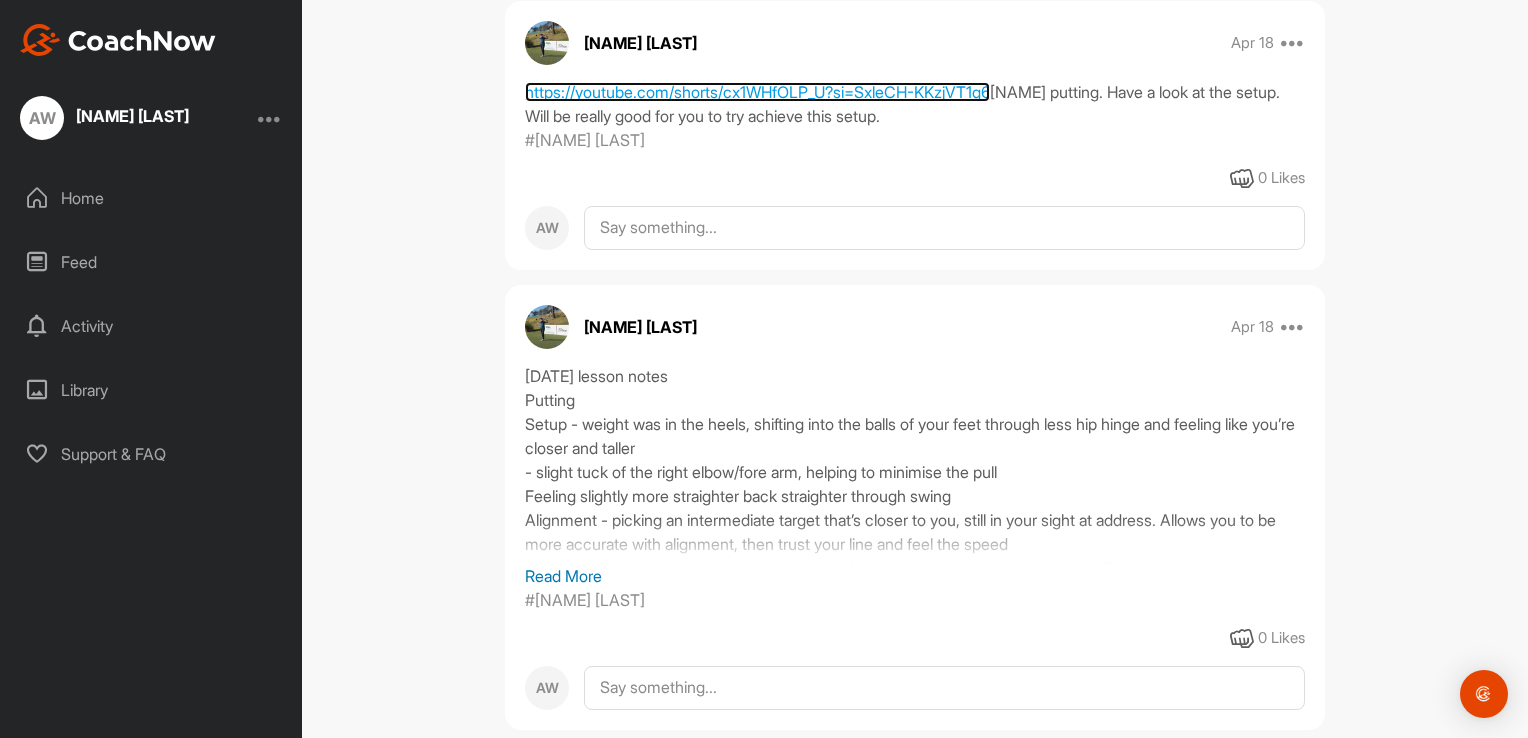 scroll, scrollTop: 0, scrollLeft: 0, axis: both 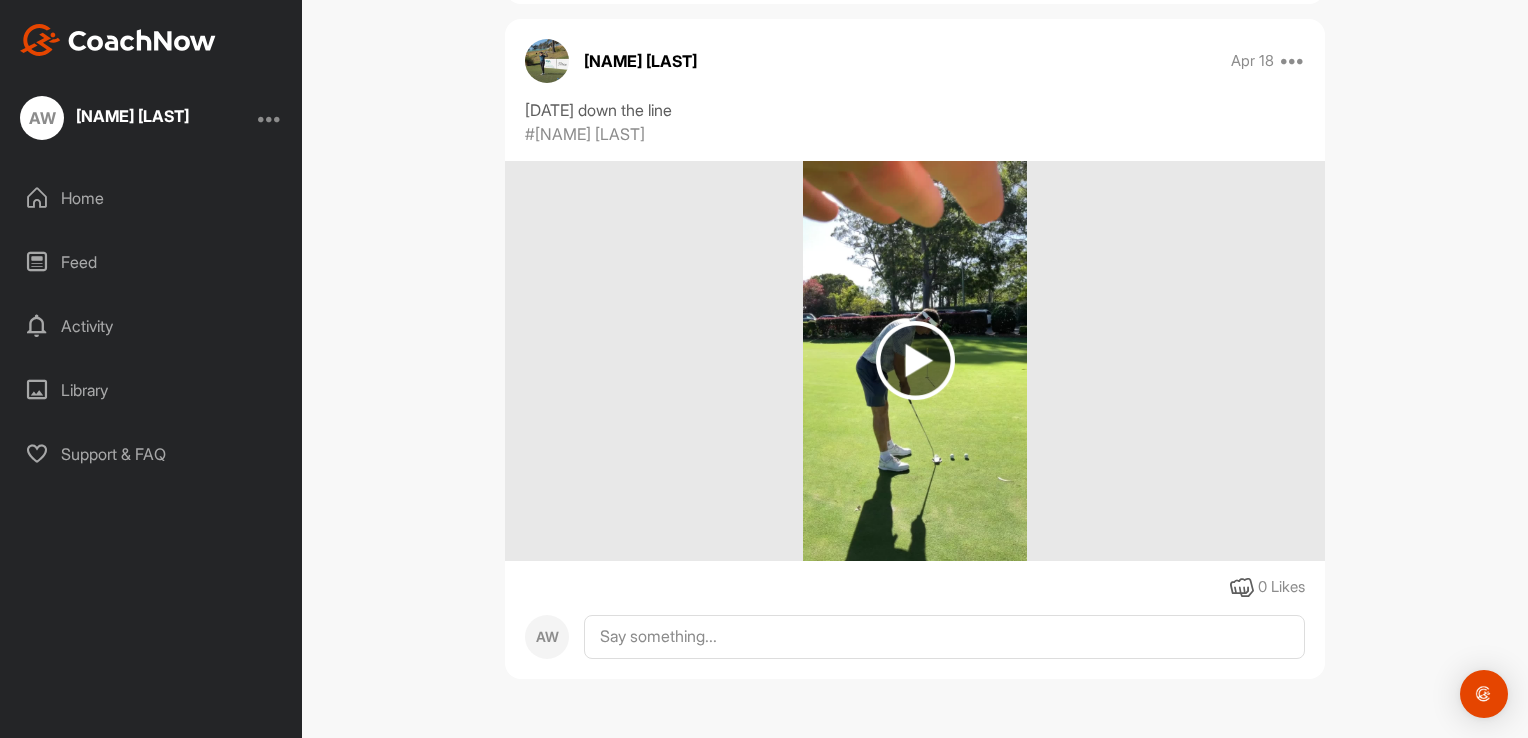 click at bounding box center [915, 360] 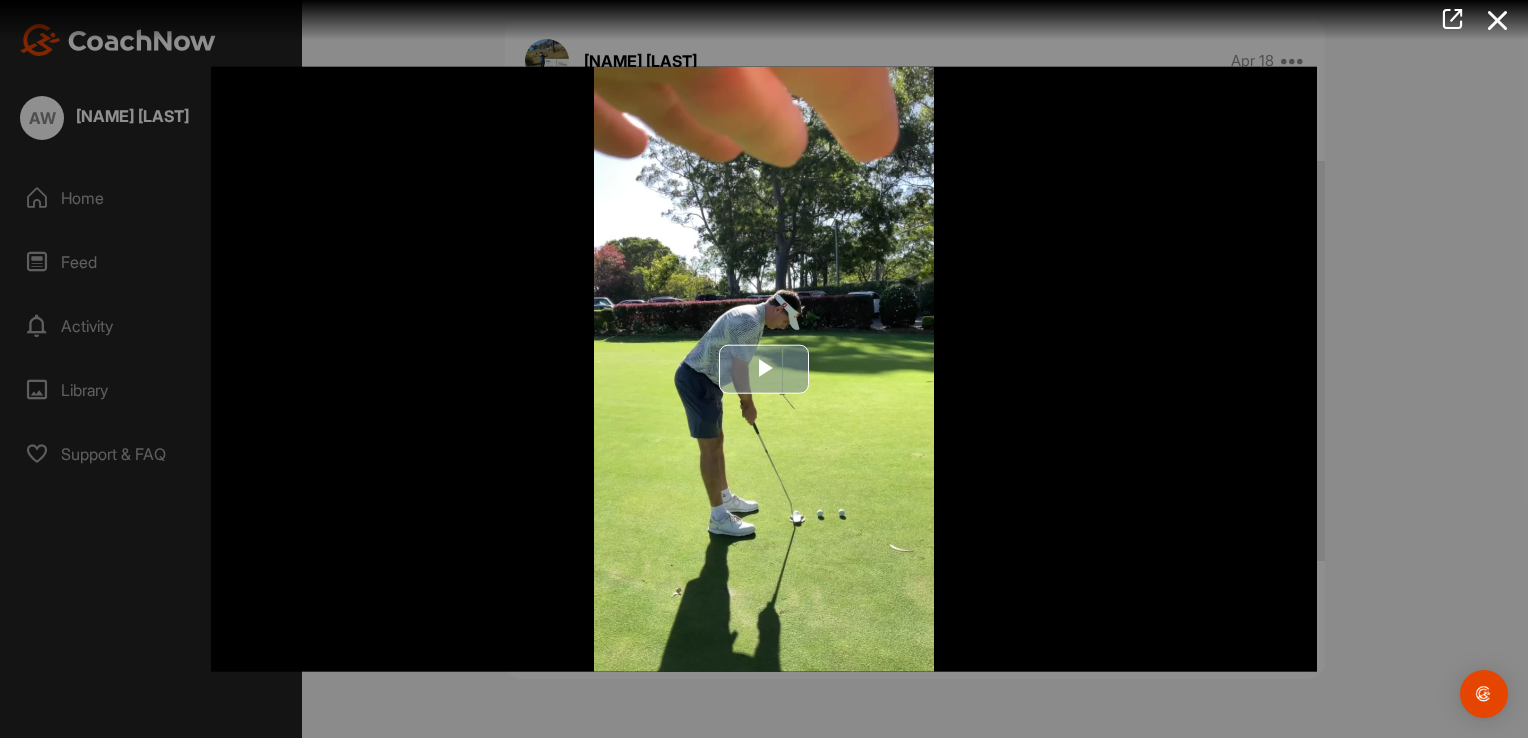 click at bounding box center (764, 369) 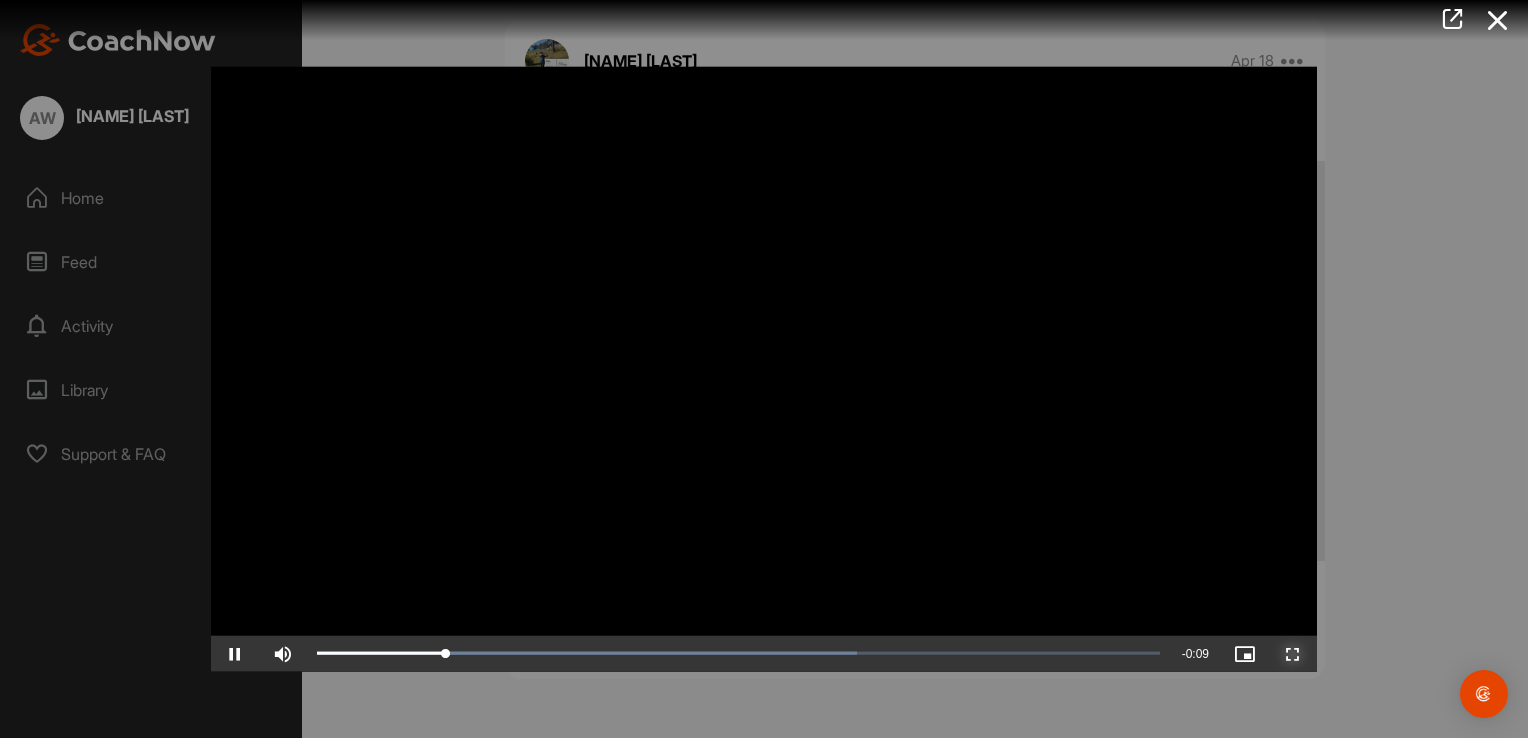 click at bounding box center (1293, 653) 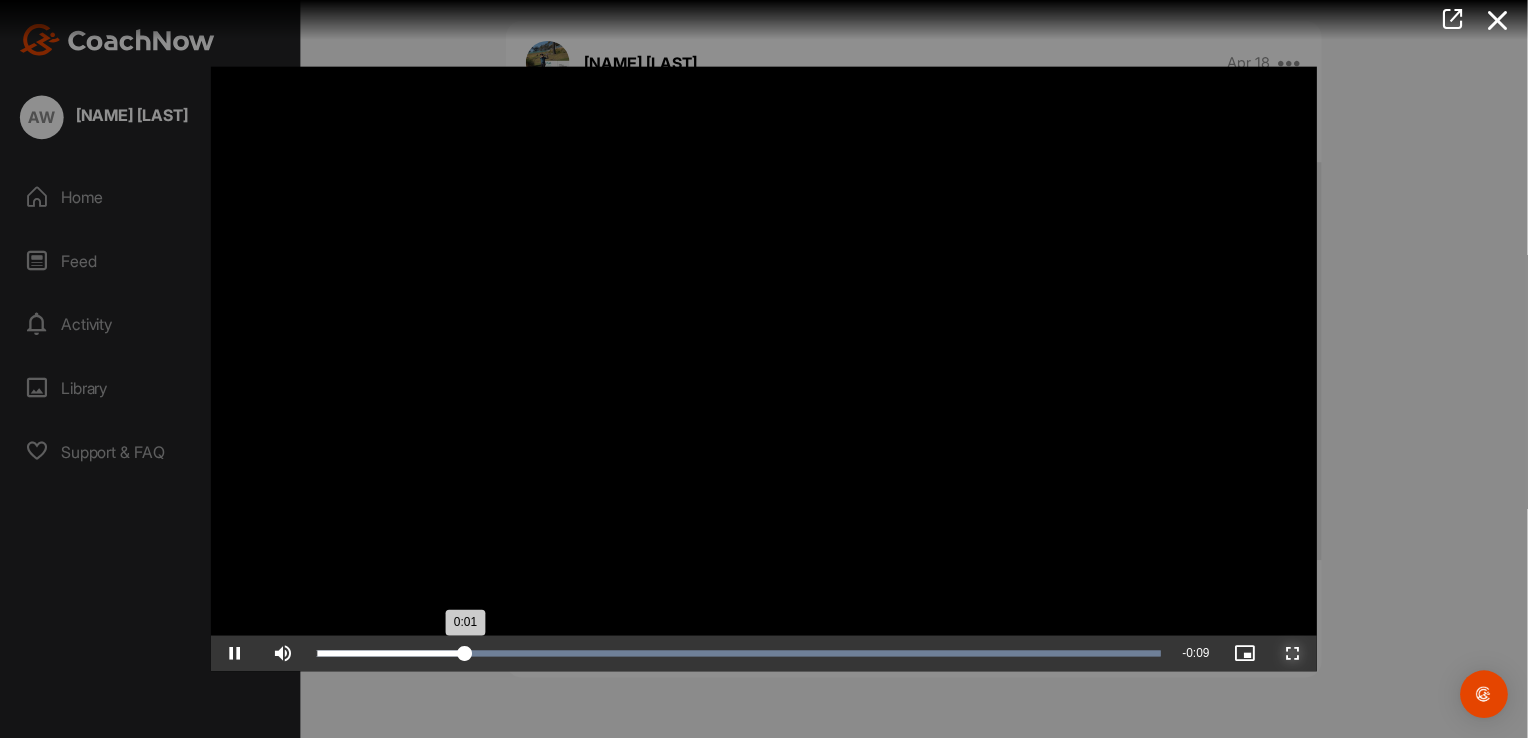 scroll, scrollTop: 960, scrollLeft: 0, axis: vertical 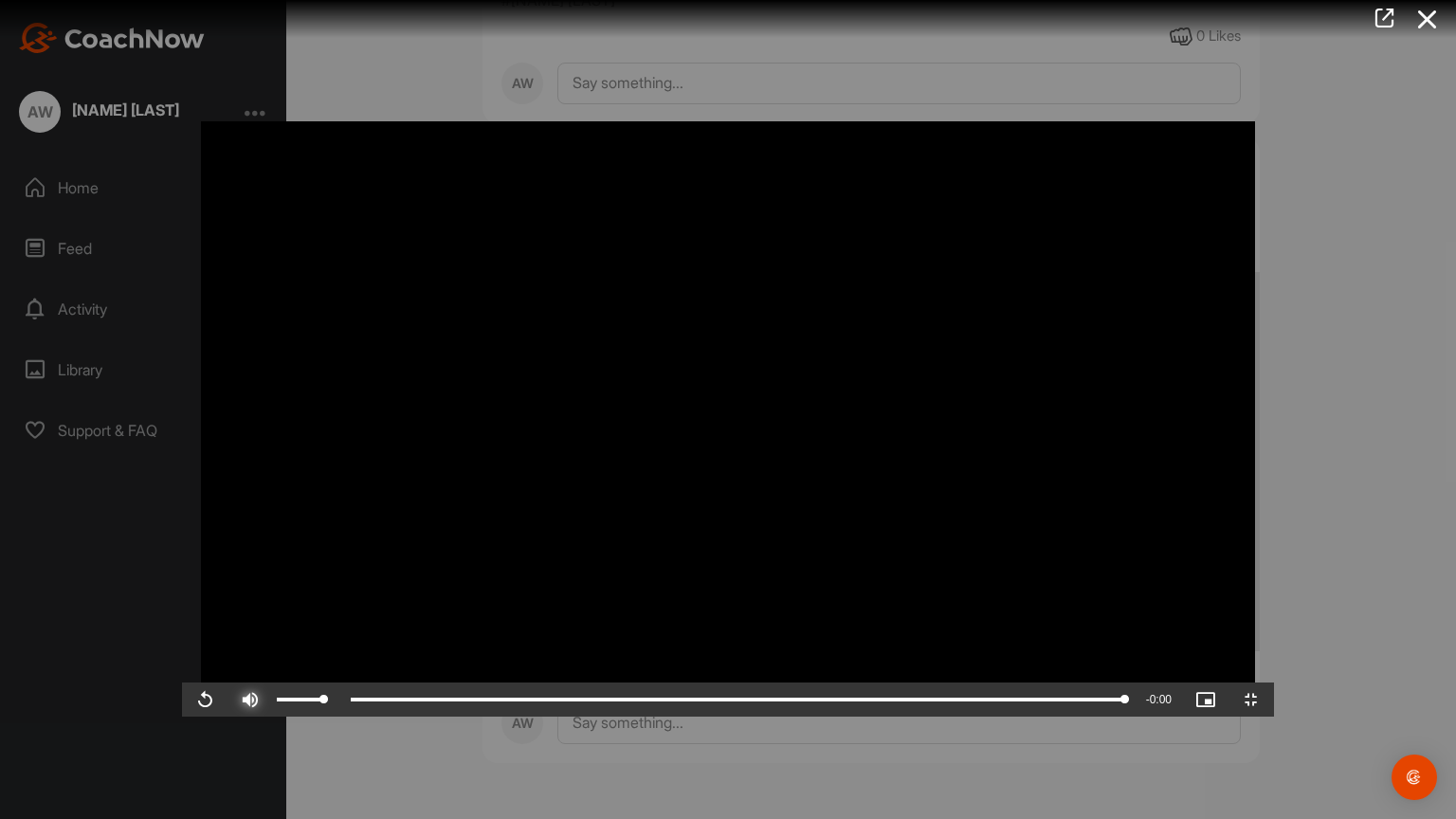 click at bounding box center [250, 700] 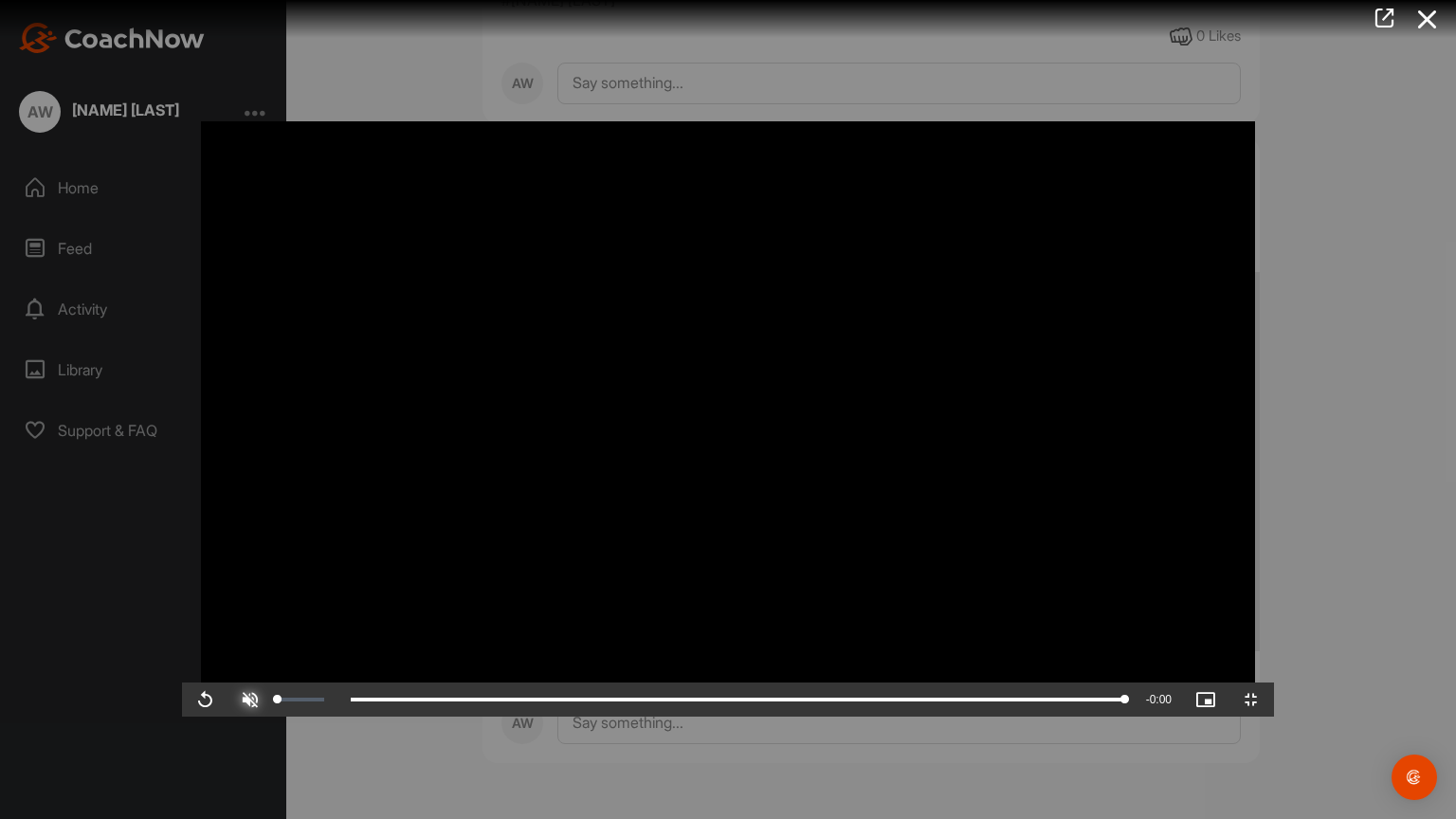 click at bounding box center [250, 700] 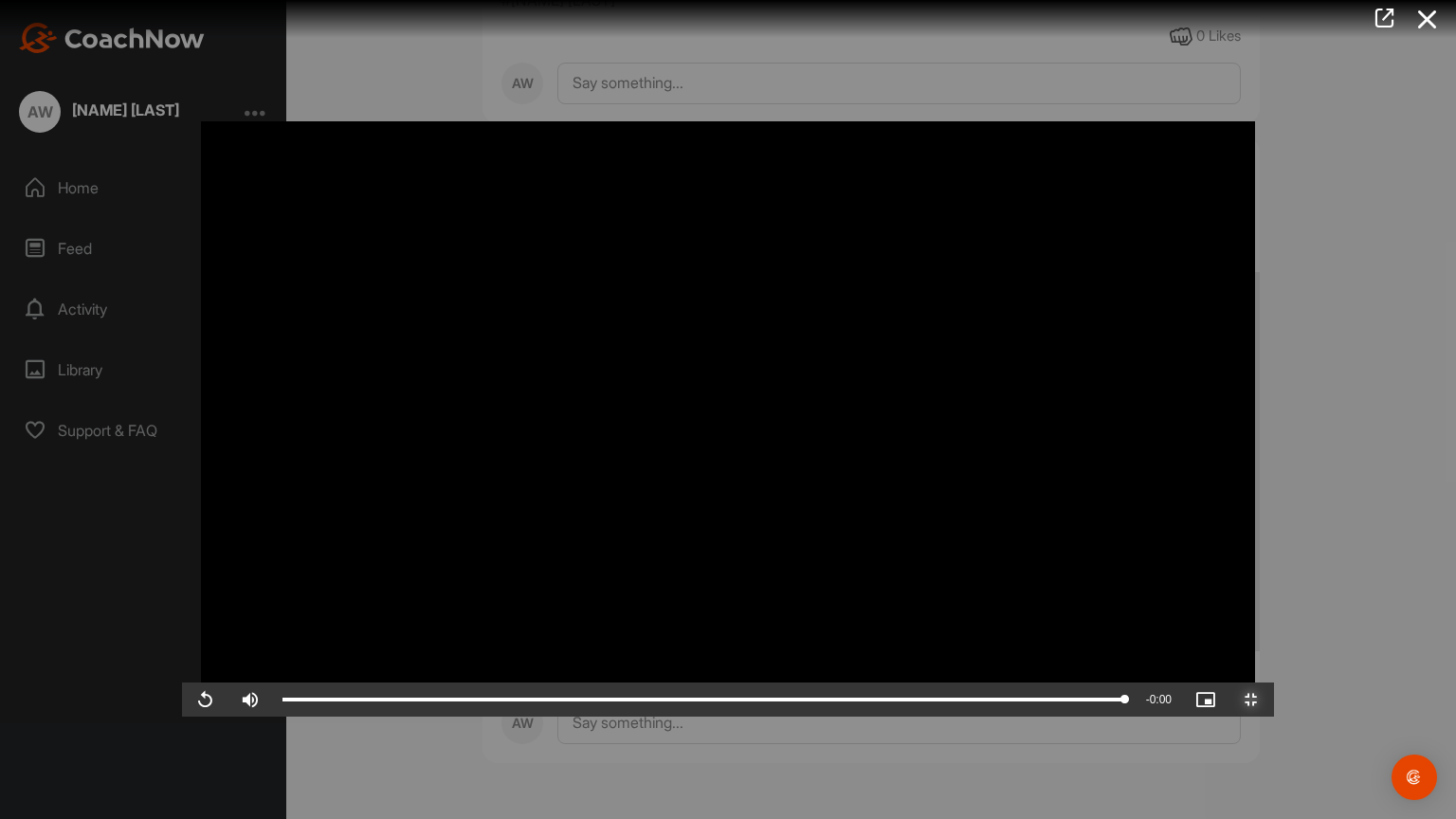 click at bounding box center [1251, 700] 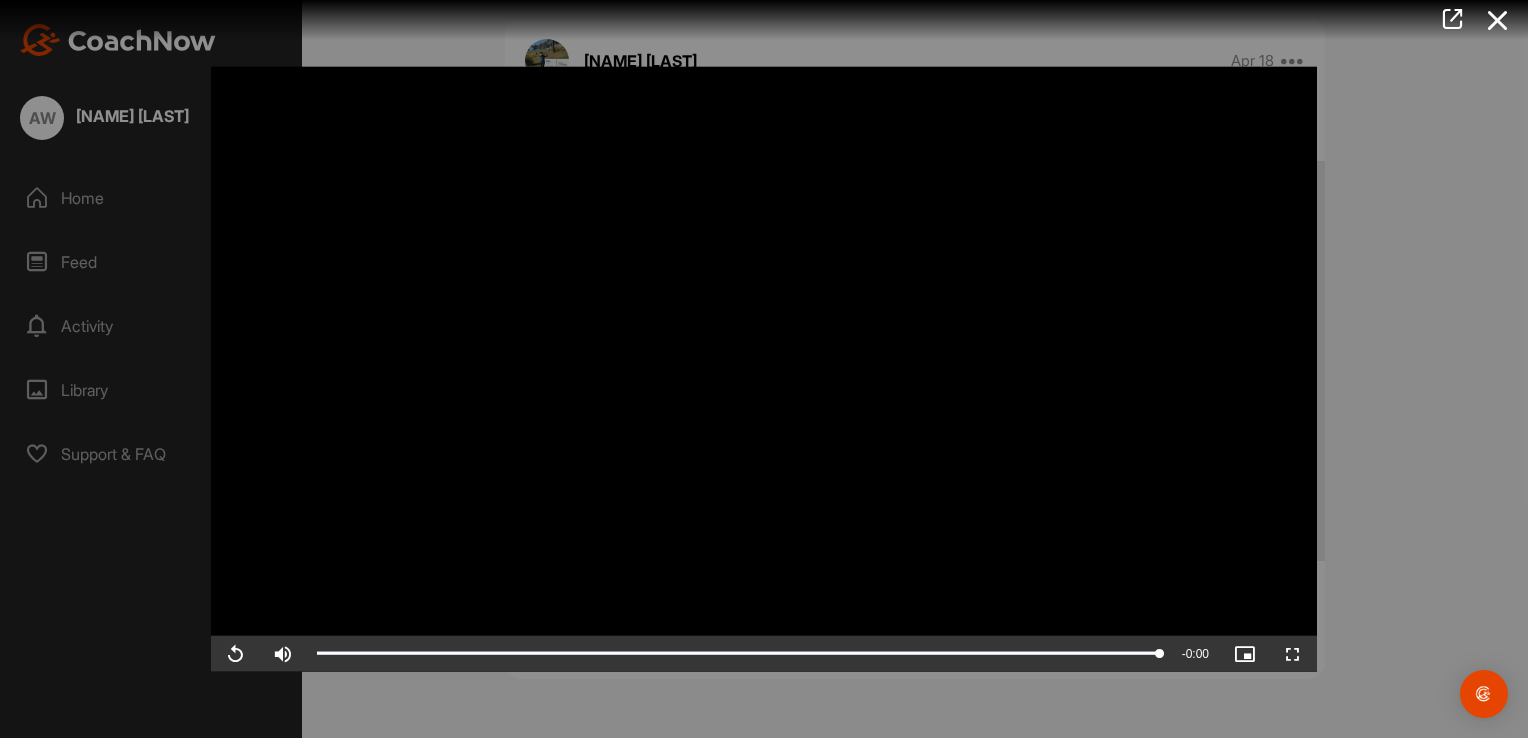click at bounding box center (764, 369) 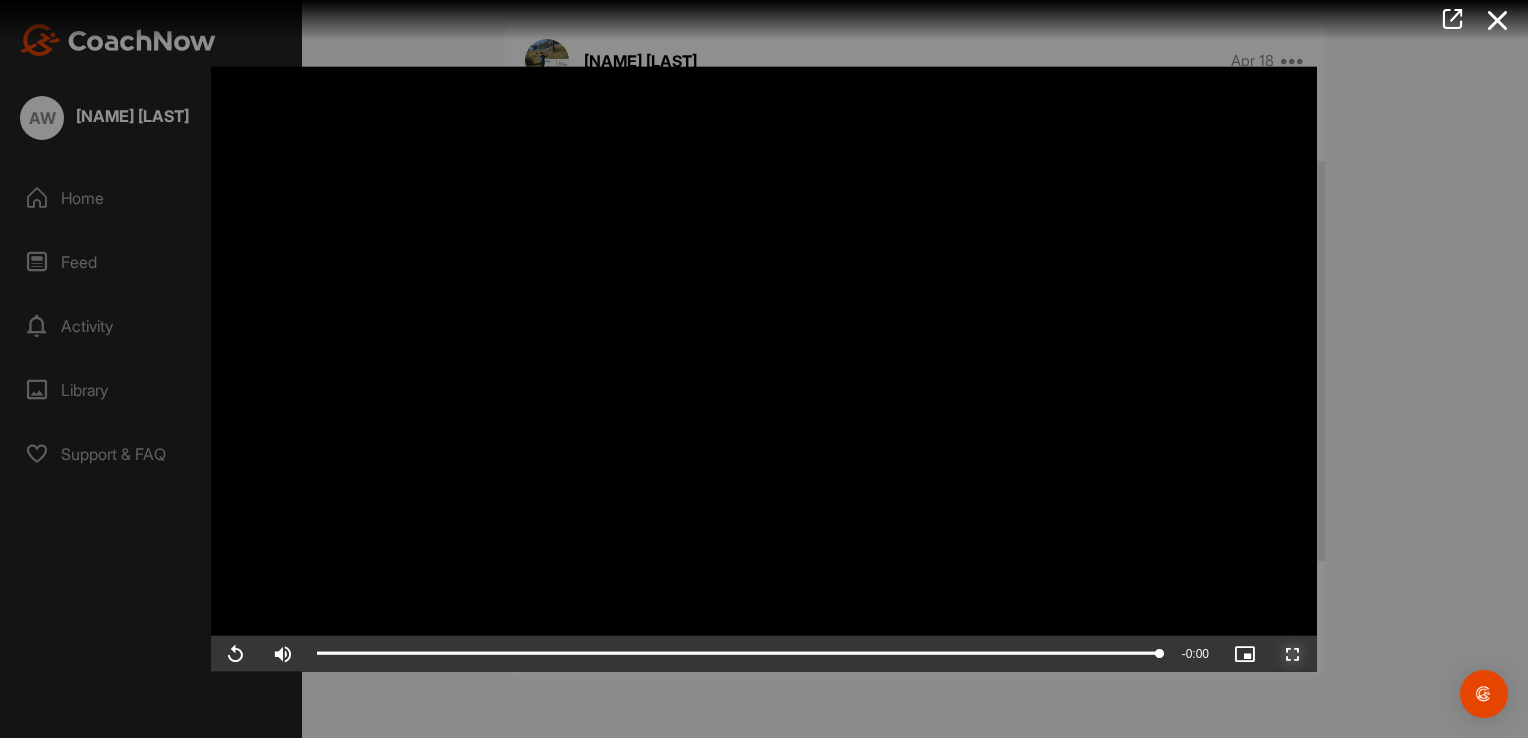 click at bounding box center [1293, 653] 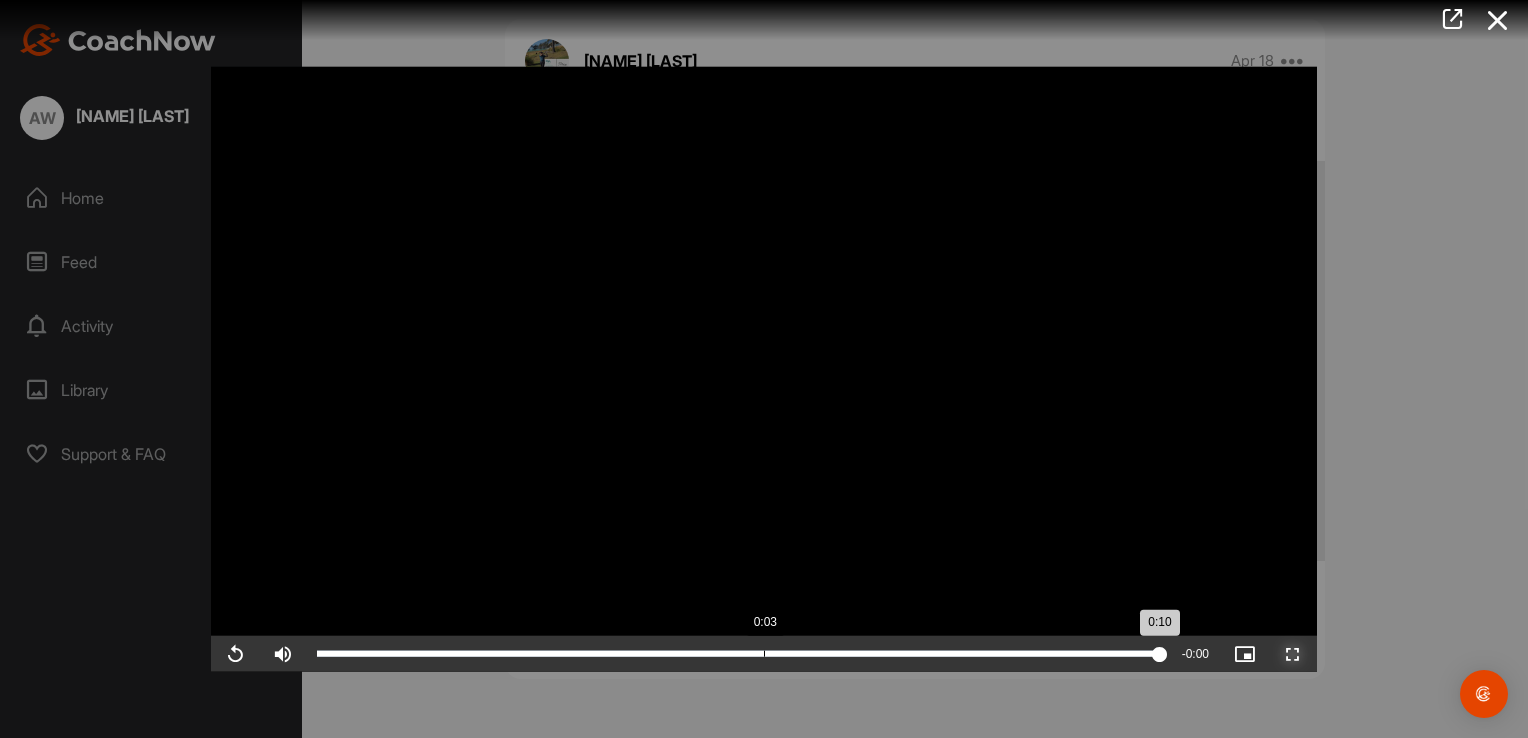 scroll, scrollTop: 960, scrollLeft: 0, axis: vertical 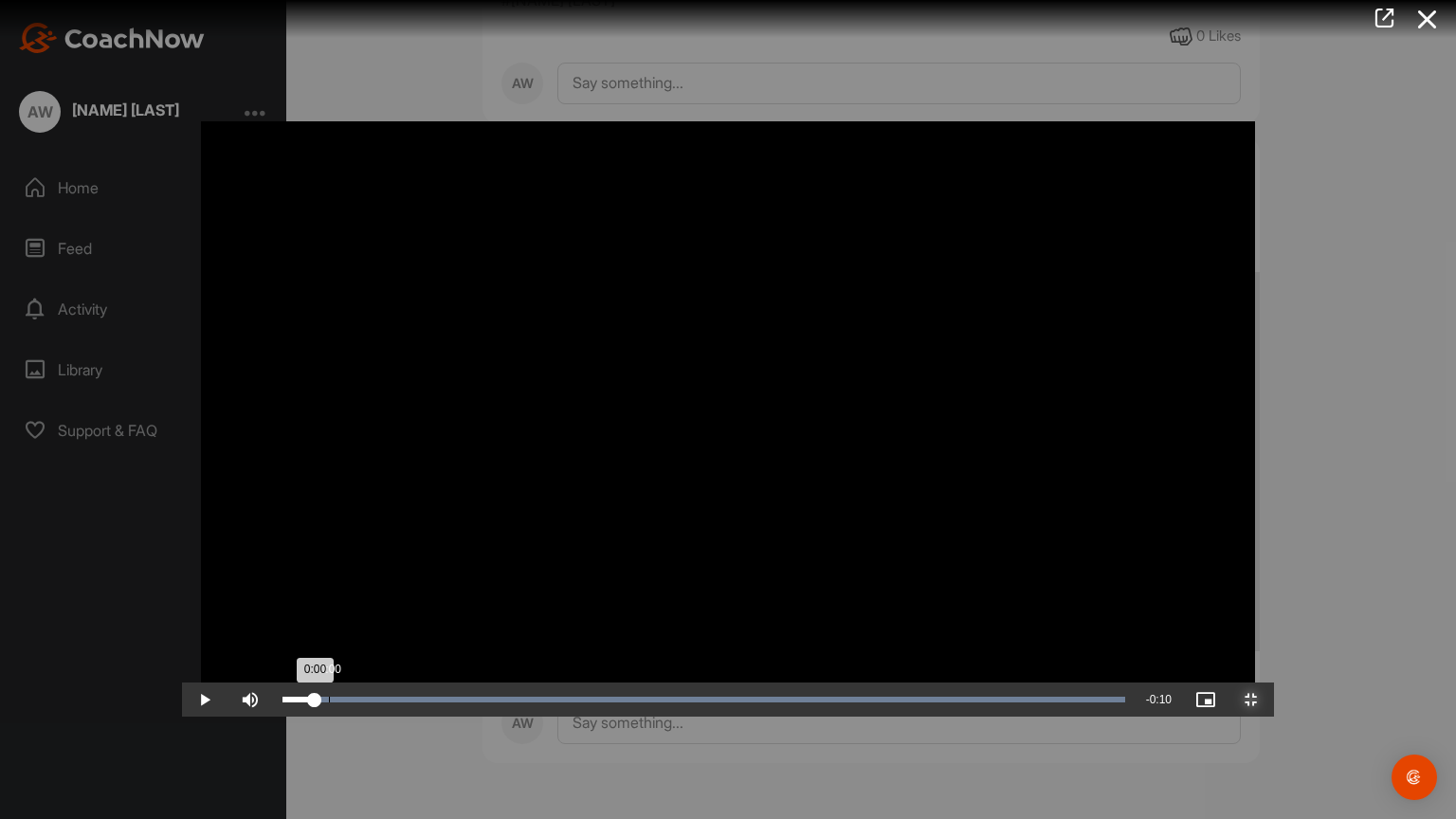 click on "Loaded :  100.00% 0:00 0:00" at bounding box center (703, 700) 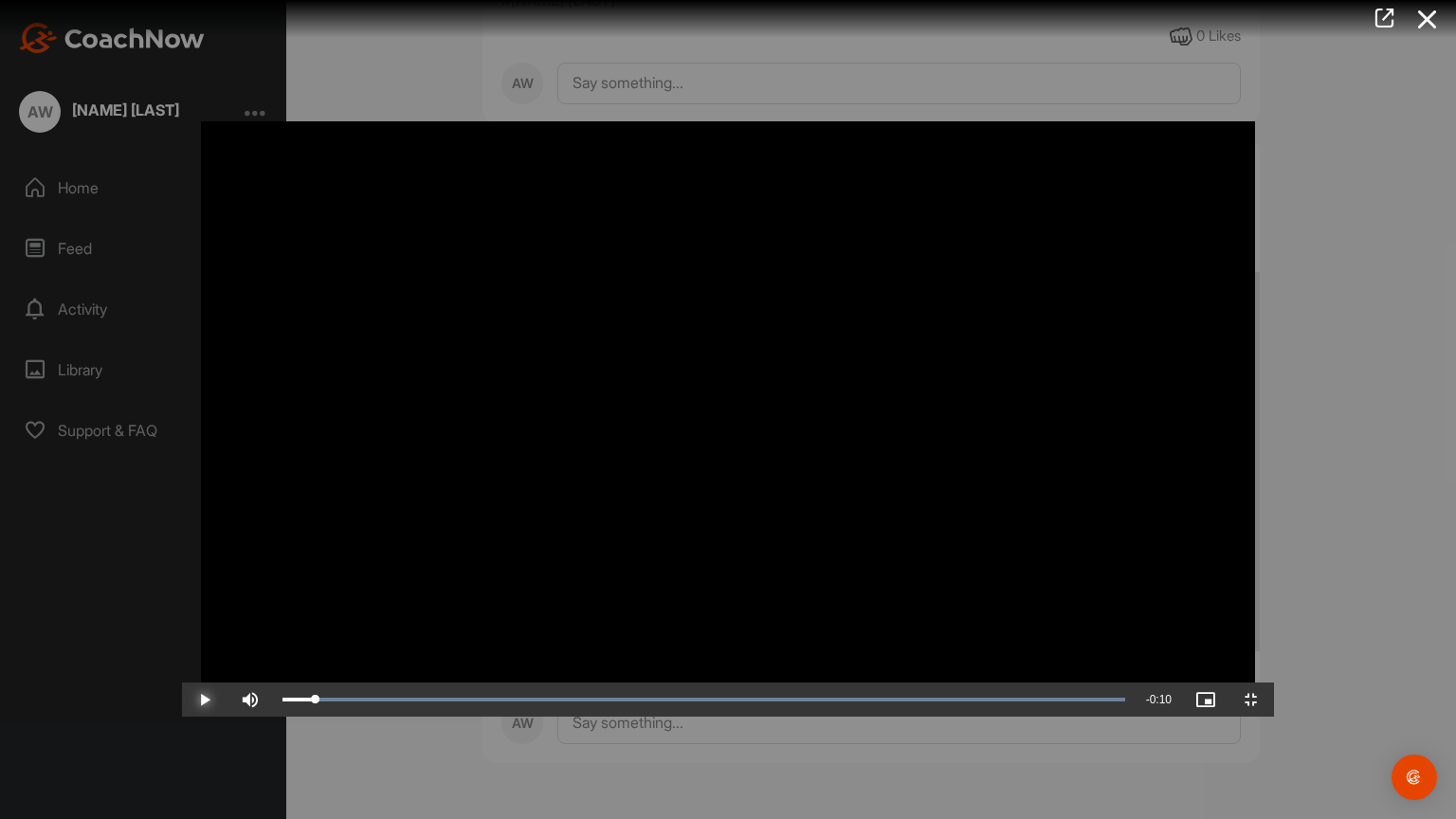 click at bounding box center [205, 700] 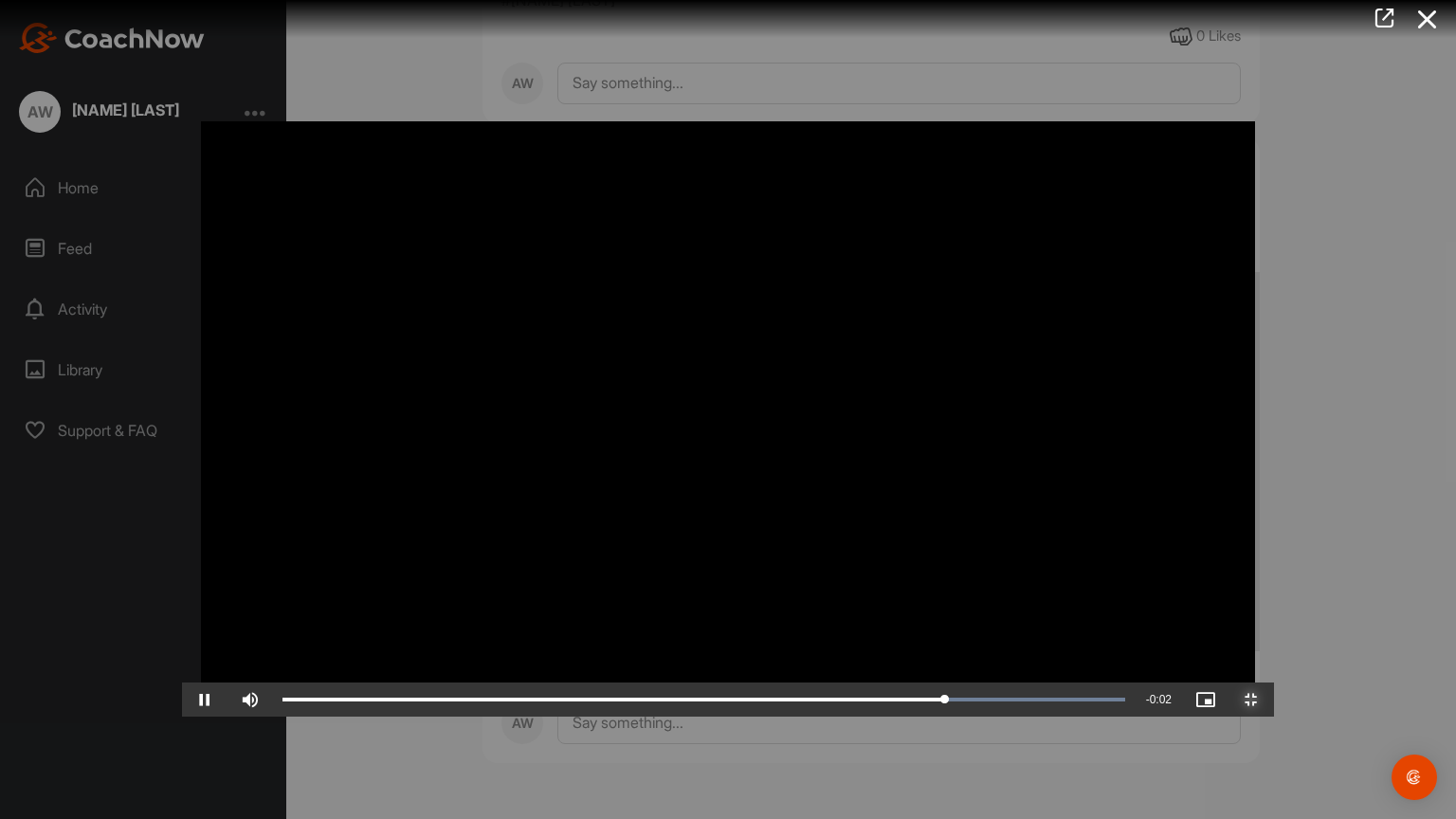 click at bounding box center (1251, 700) 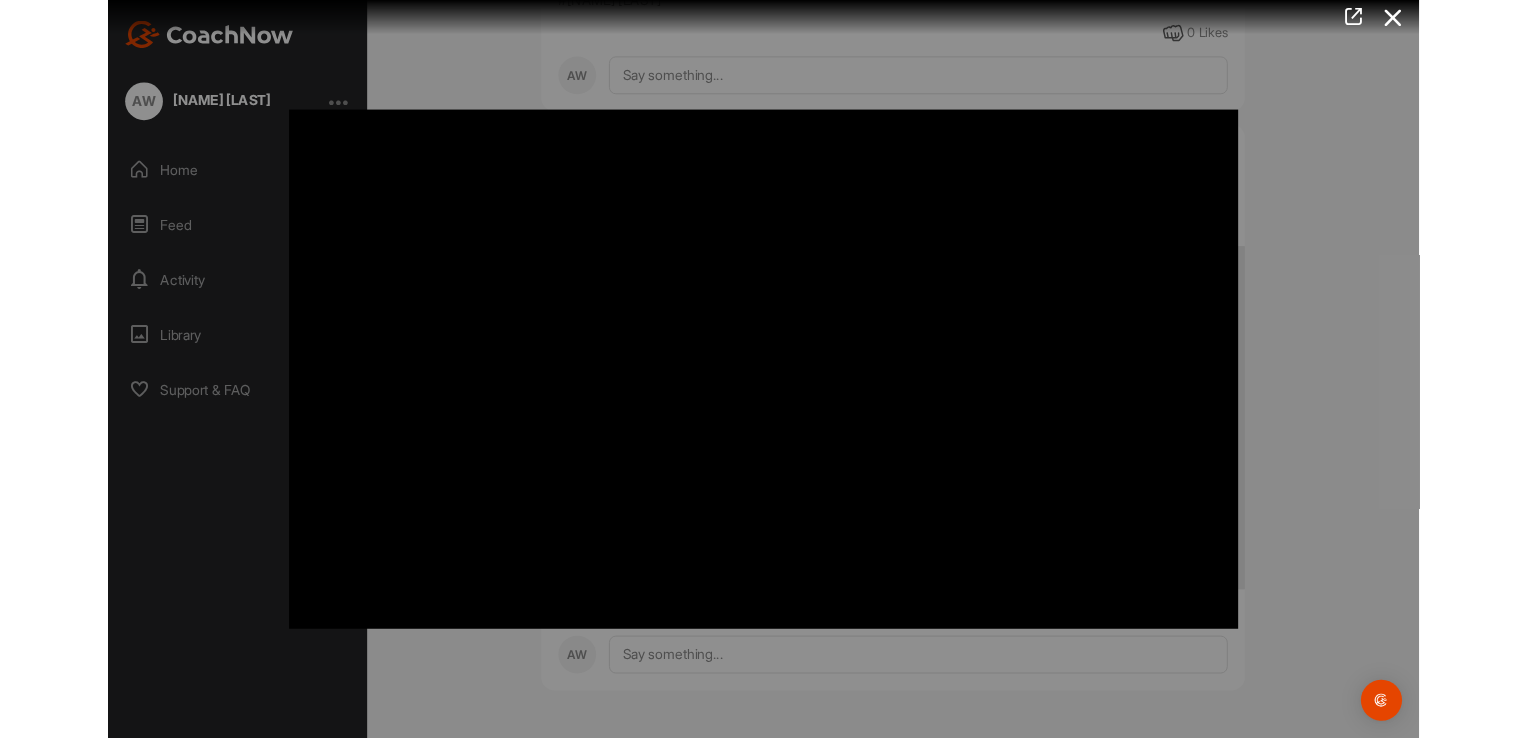 scroll, scrollTop: 1086, scrollLeft: 0, axis: vertical 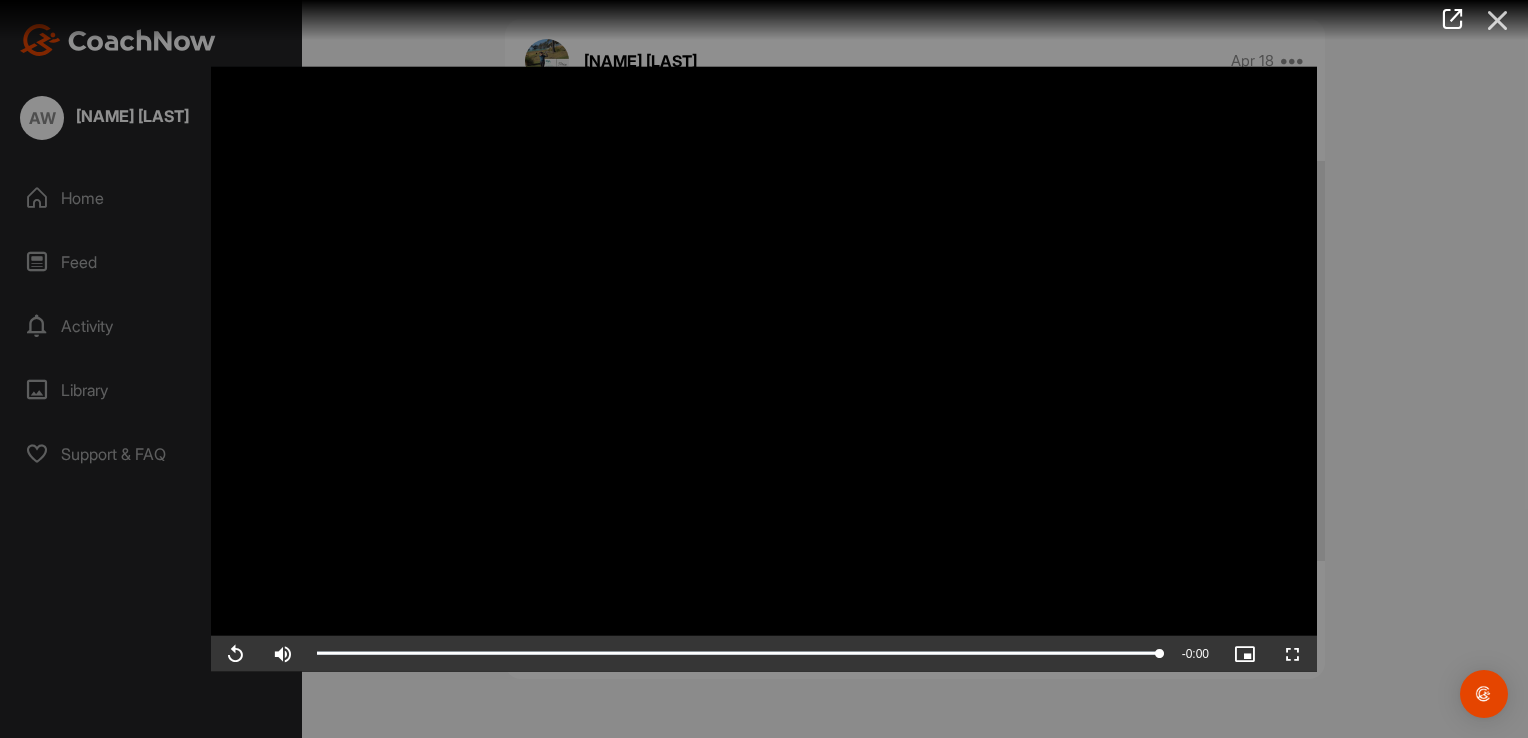 click at bounding box center (1498, 20) 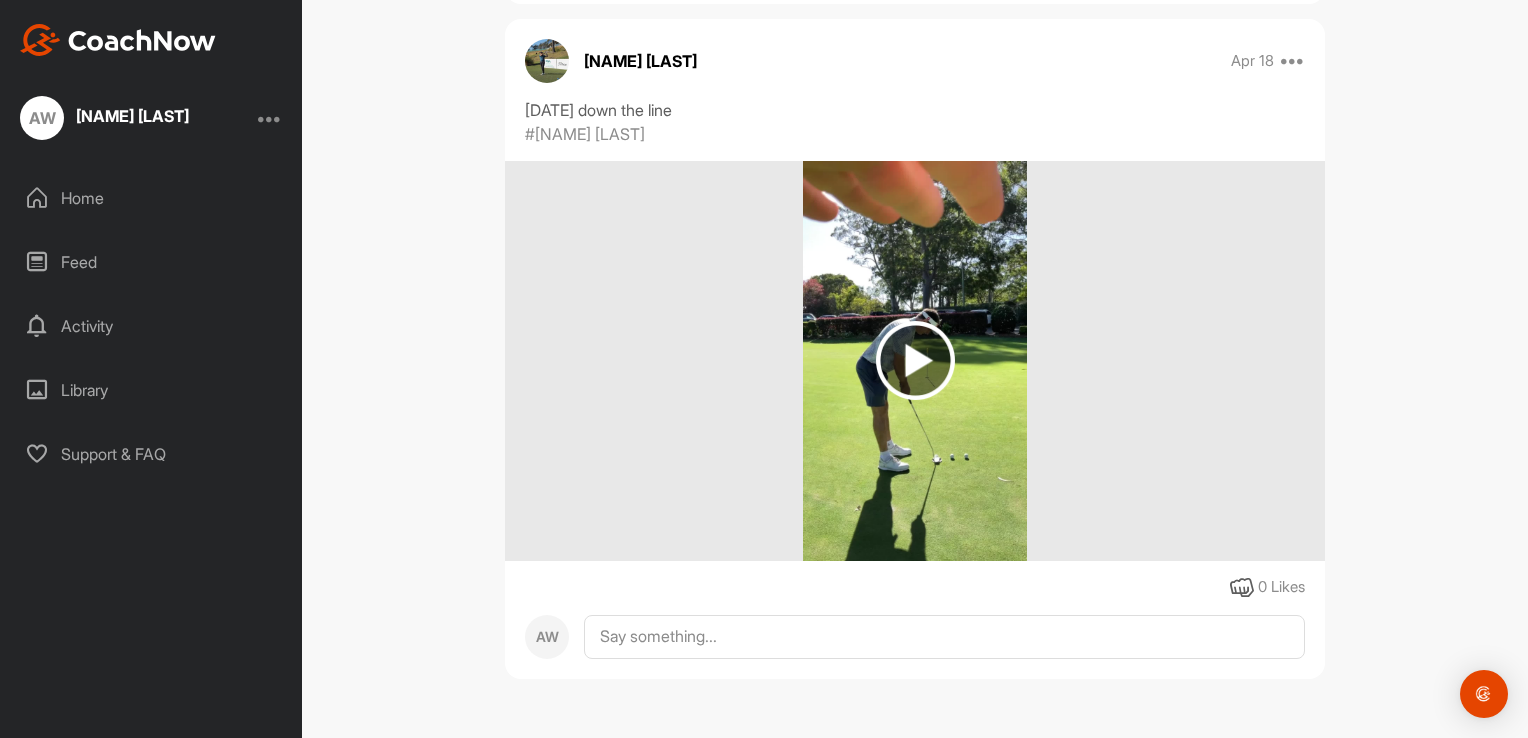 scroll, scrollTop: 440, scrollLeft: 0, axis: vertical 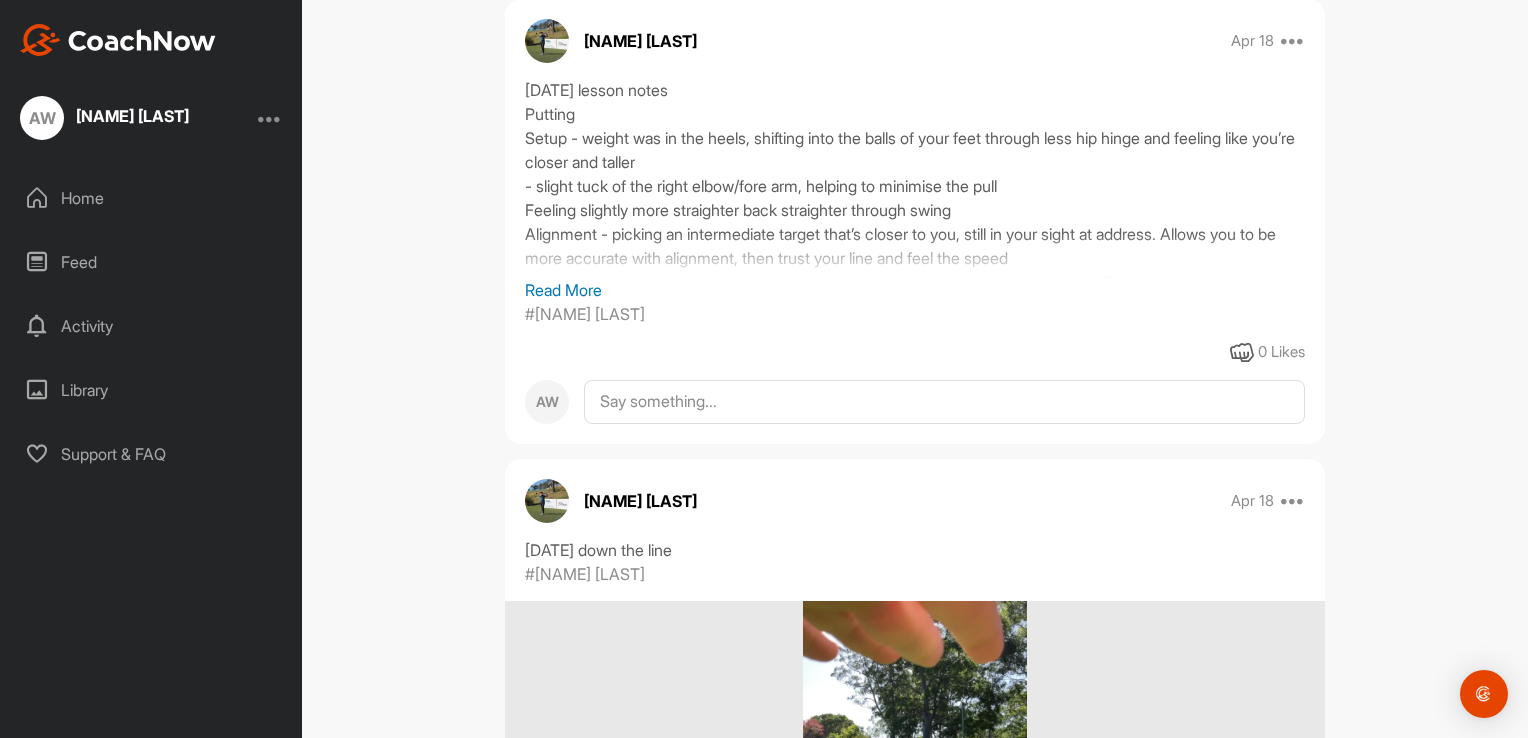 click on "Read More" at bounding box center [915, 290] 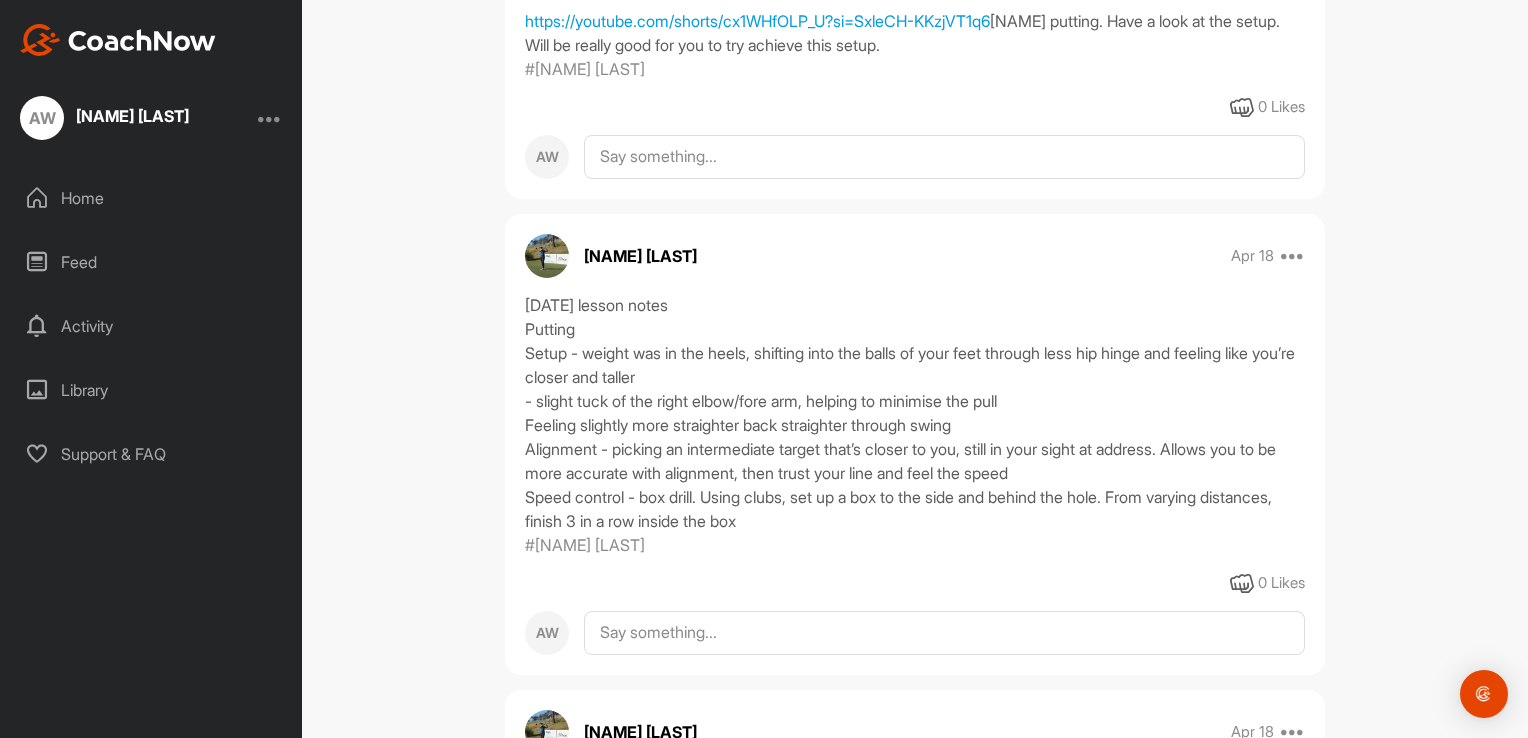 scroll, scrollTop: 432, scrollLeft: 0, axis: vertical 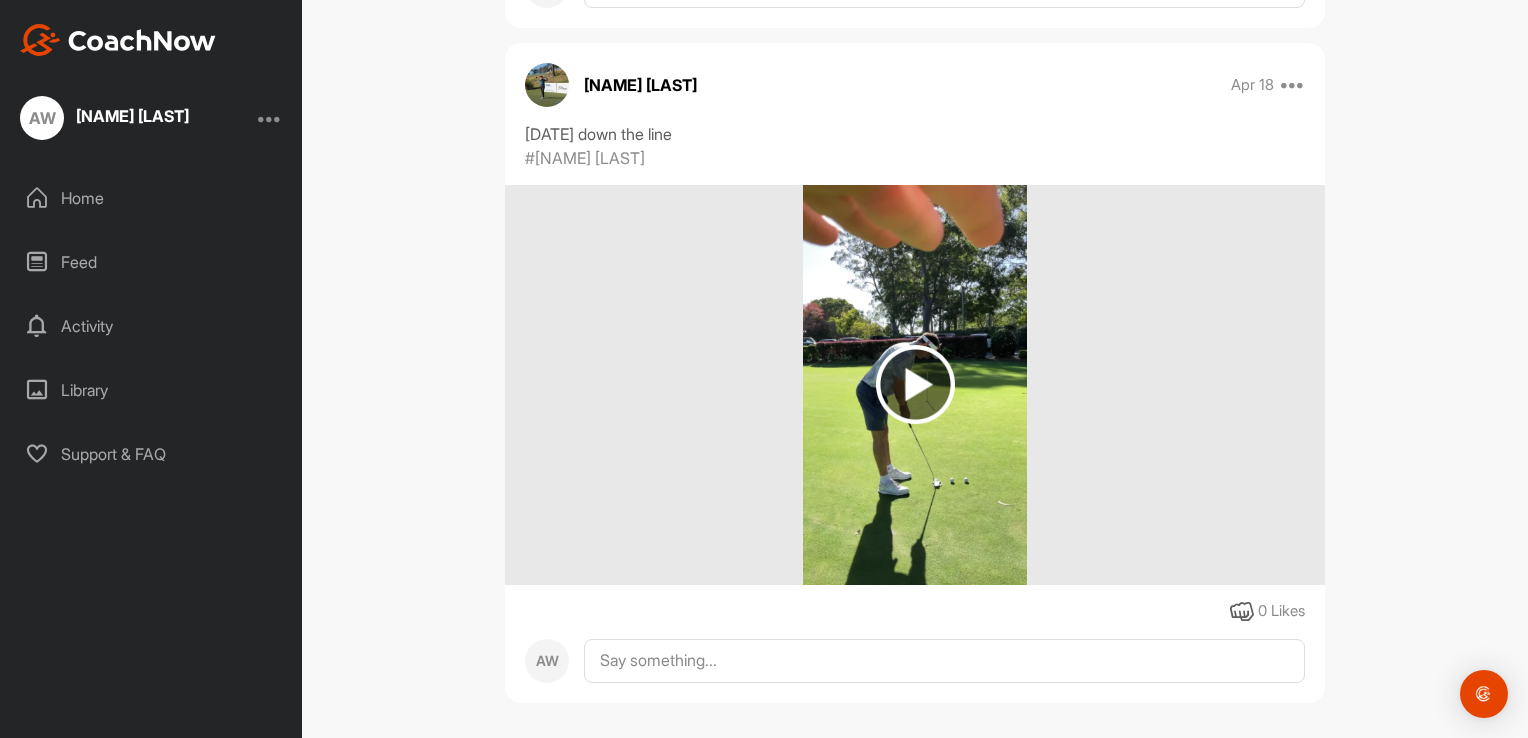 click at bounding box center [915, 384] 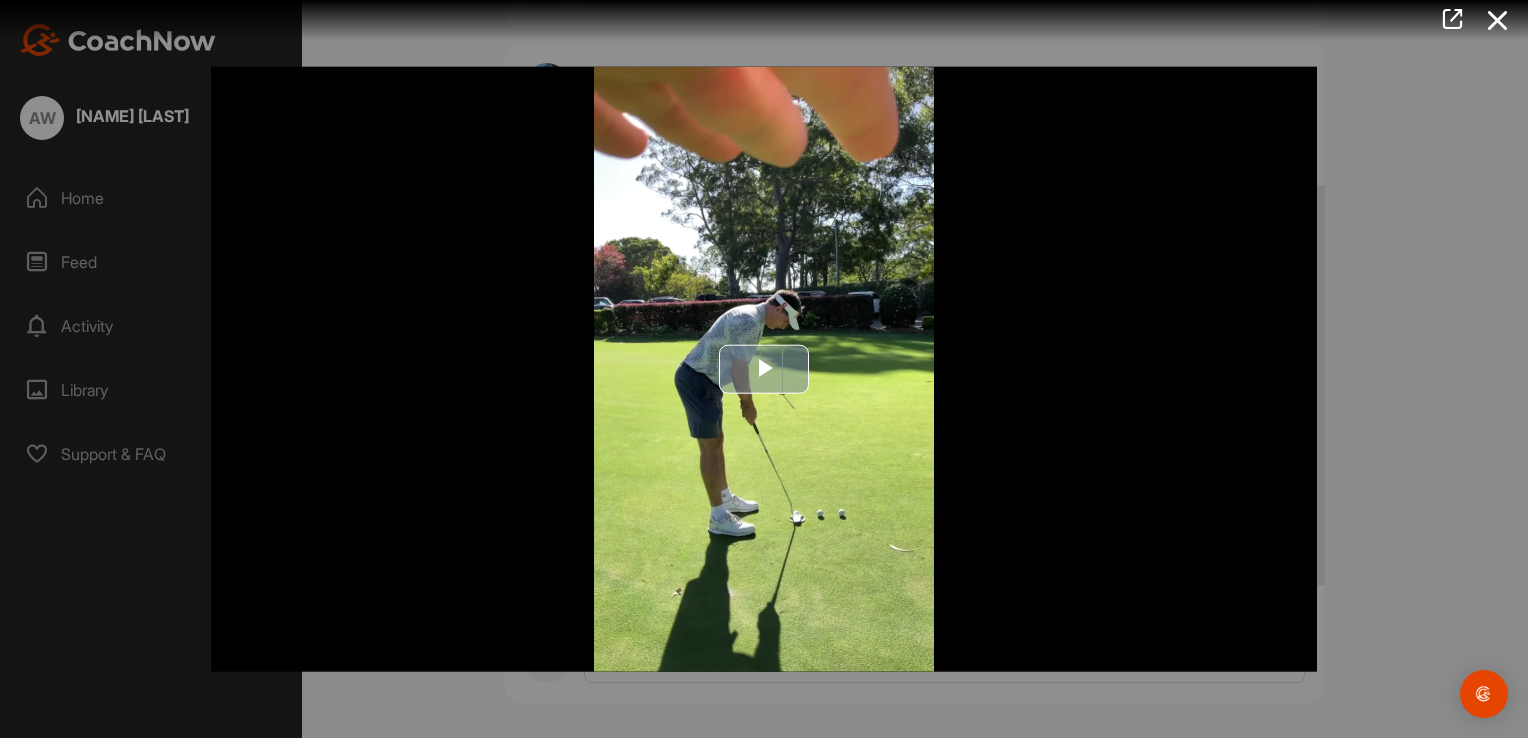 click at bounding box center (764, 369) 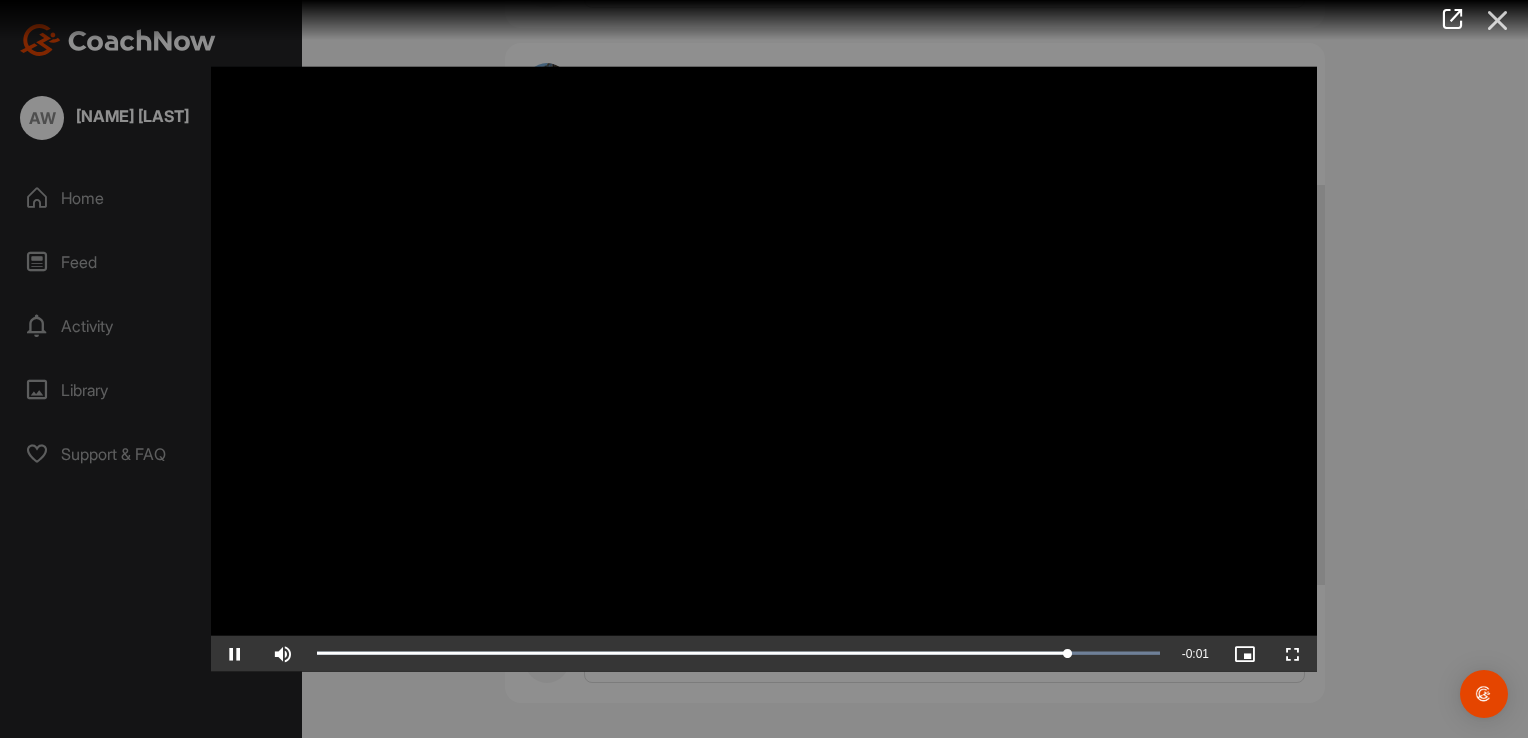 click at bounding box center (1498, 20) 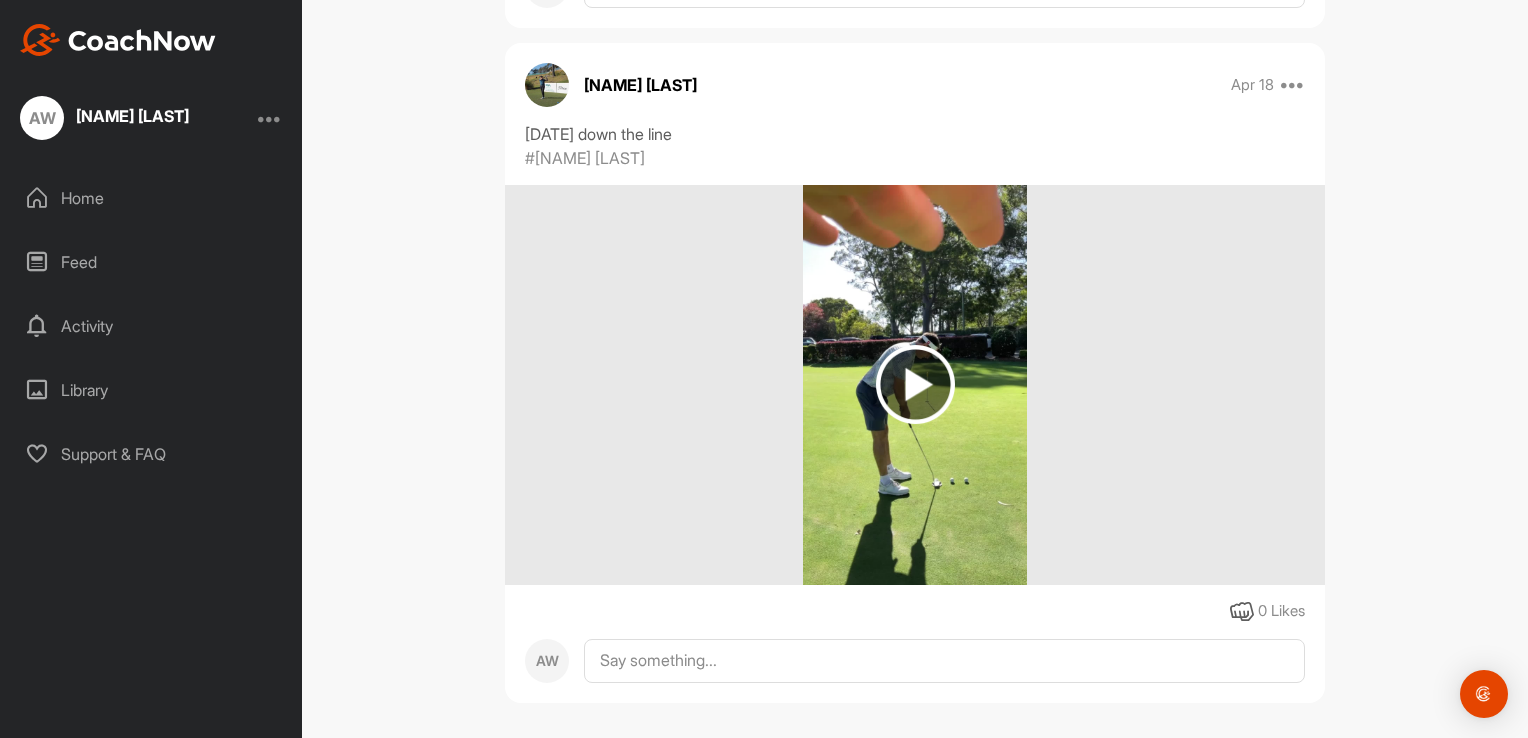 scroll, scrollTop: 432, scrollLeft: 0, axis: vertical 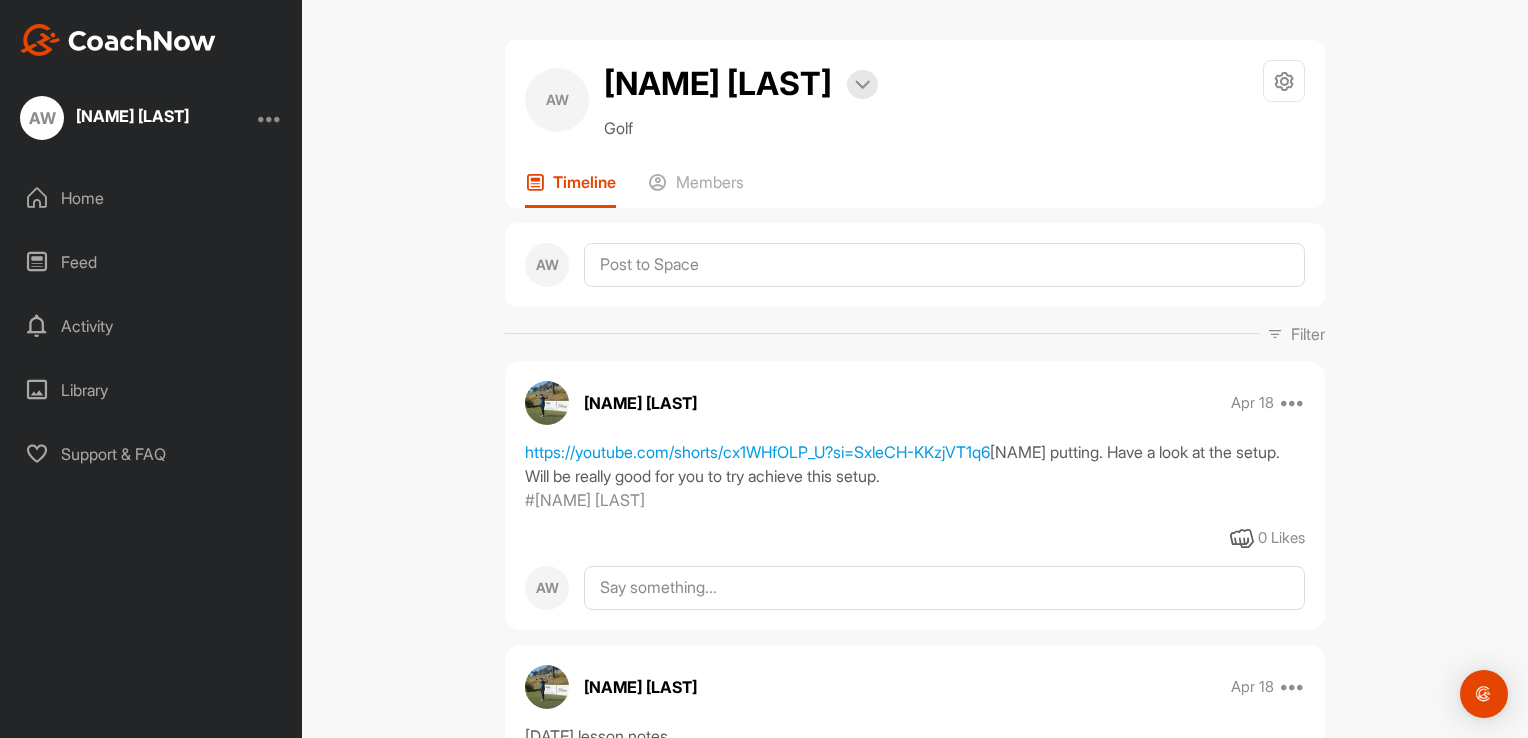 click on "Home" at bounding box center [152, 198] 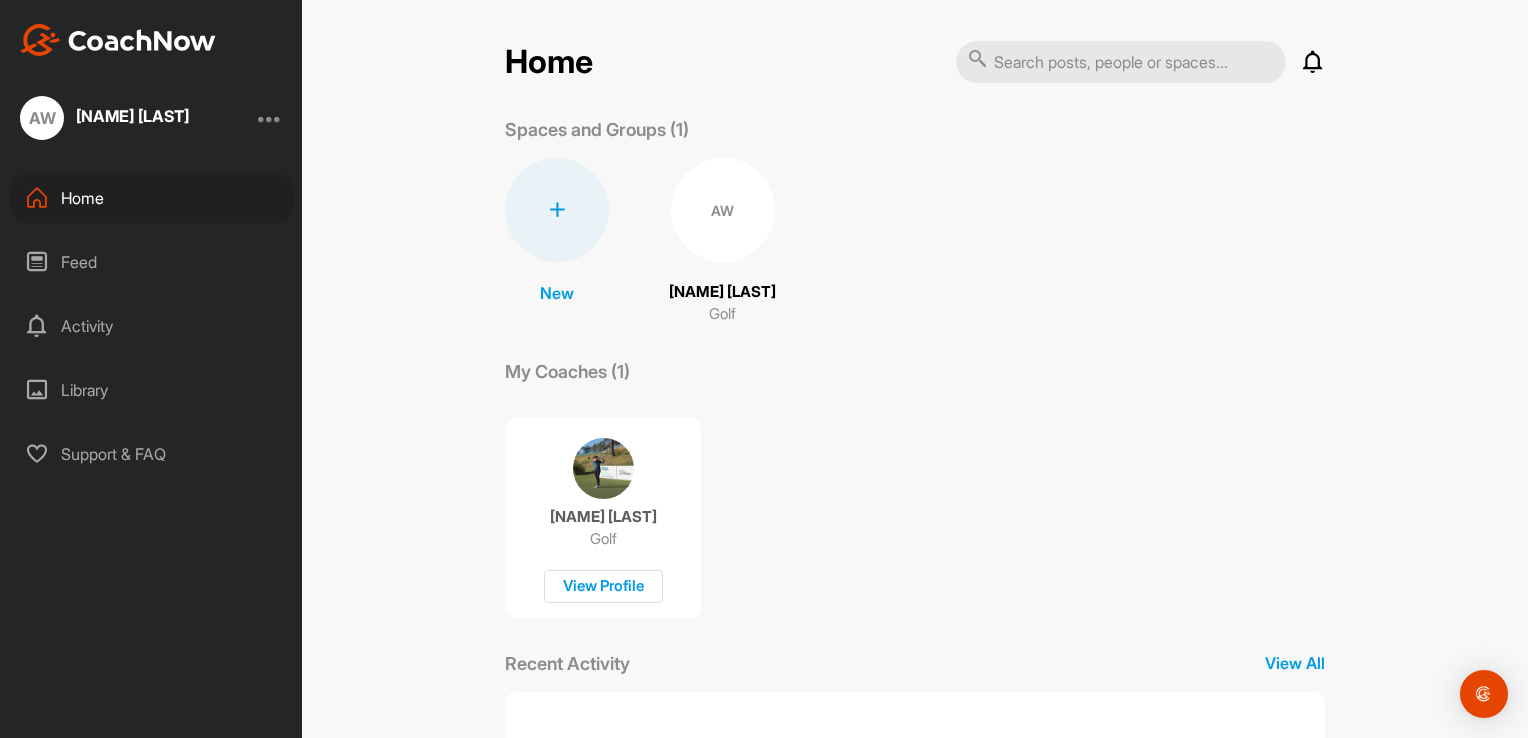 click on "[NAME] [LAST] Golf View Profile" at bounding box center (603, 518) 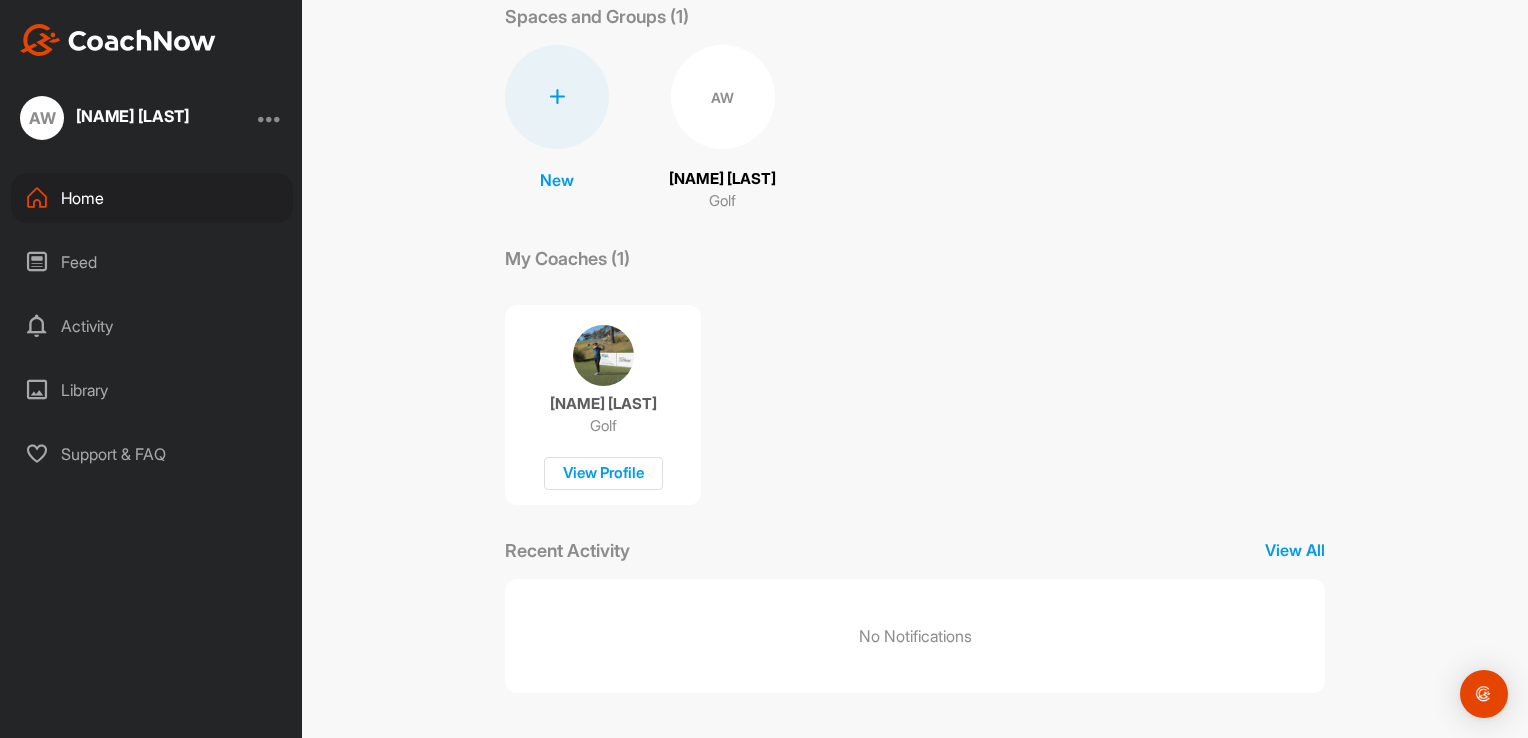 click at bounding box center (270, 118) 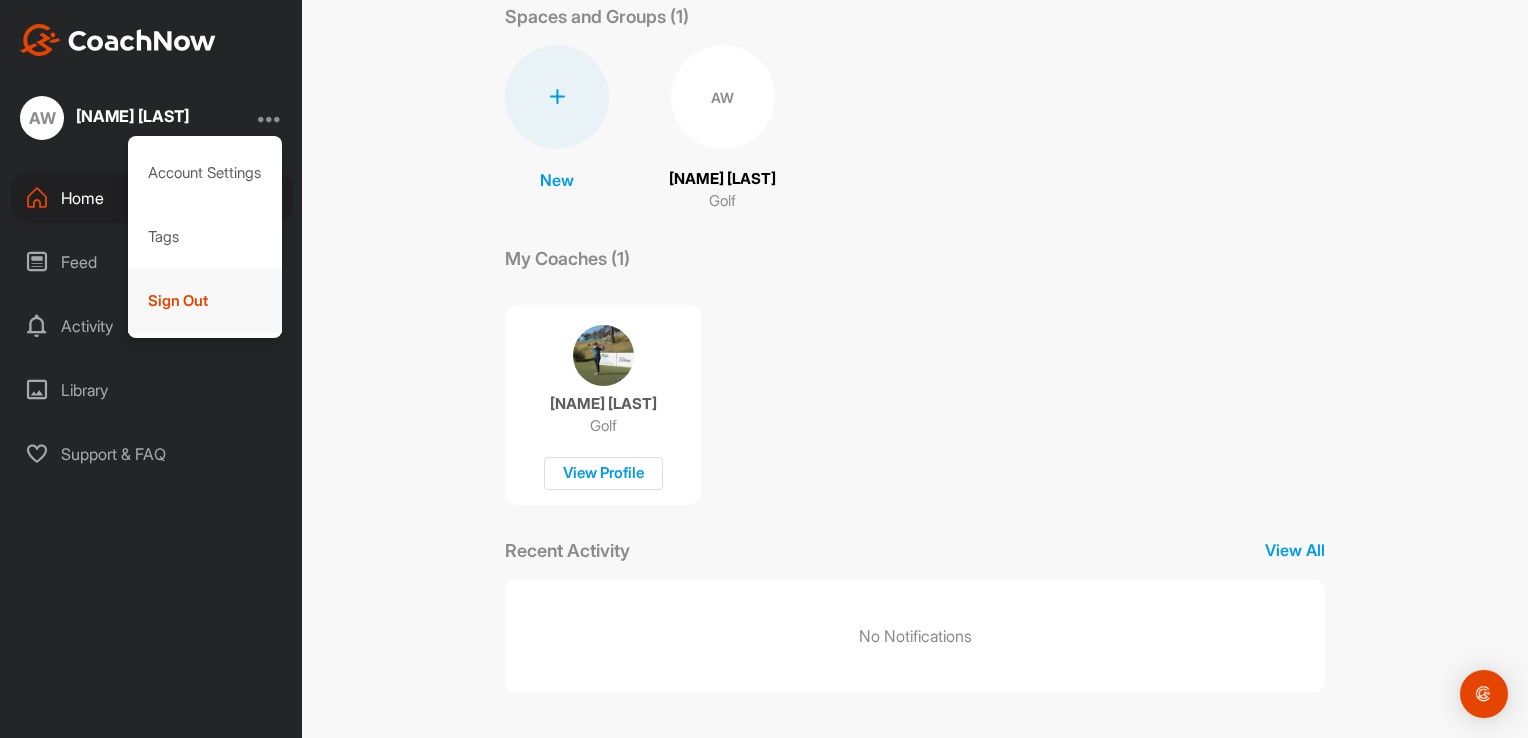 click on "Sign Out" at bounding box center [205, 301] 